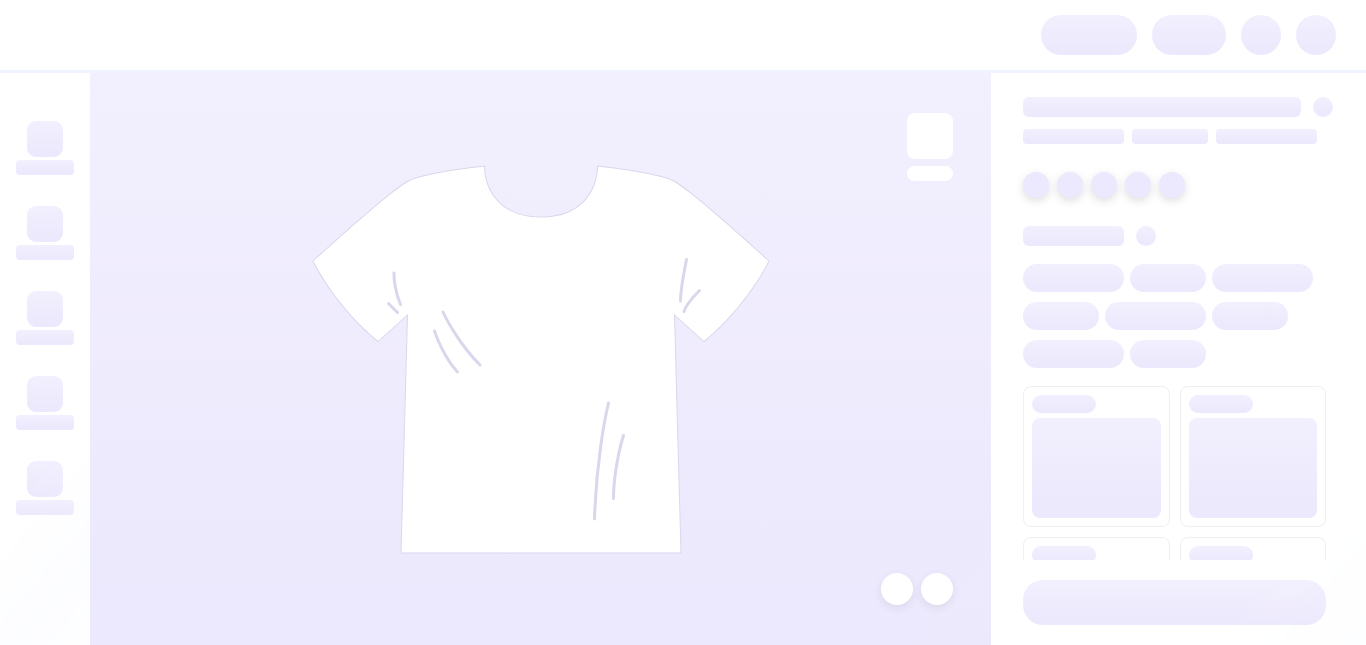 scroll, scrollTop: 0, scrollLeft: 0, axis: both 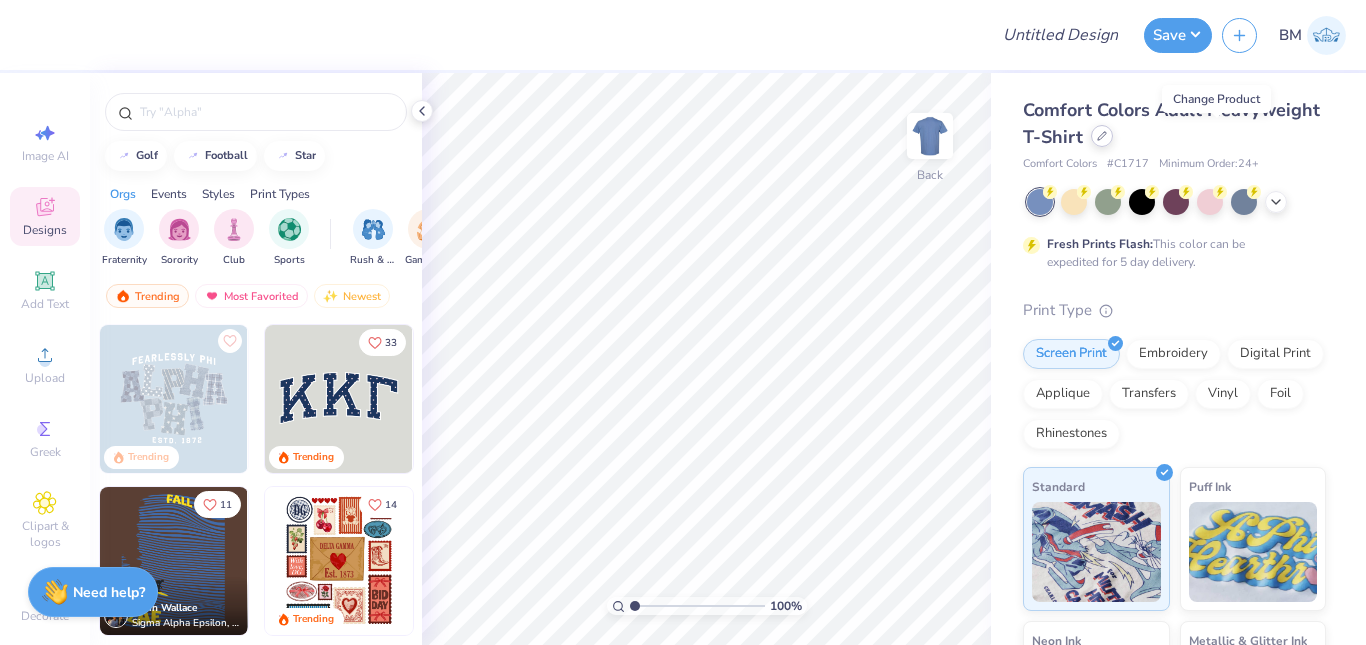 click 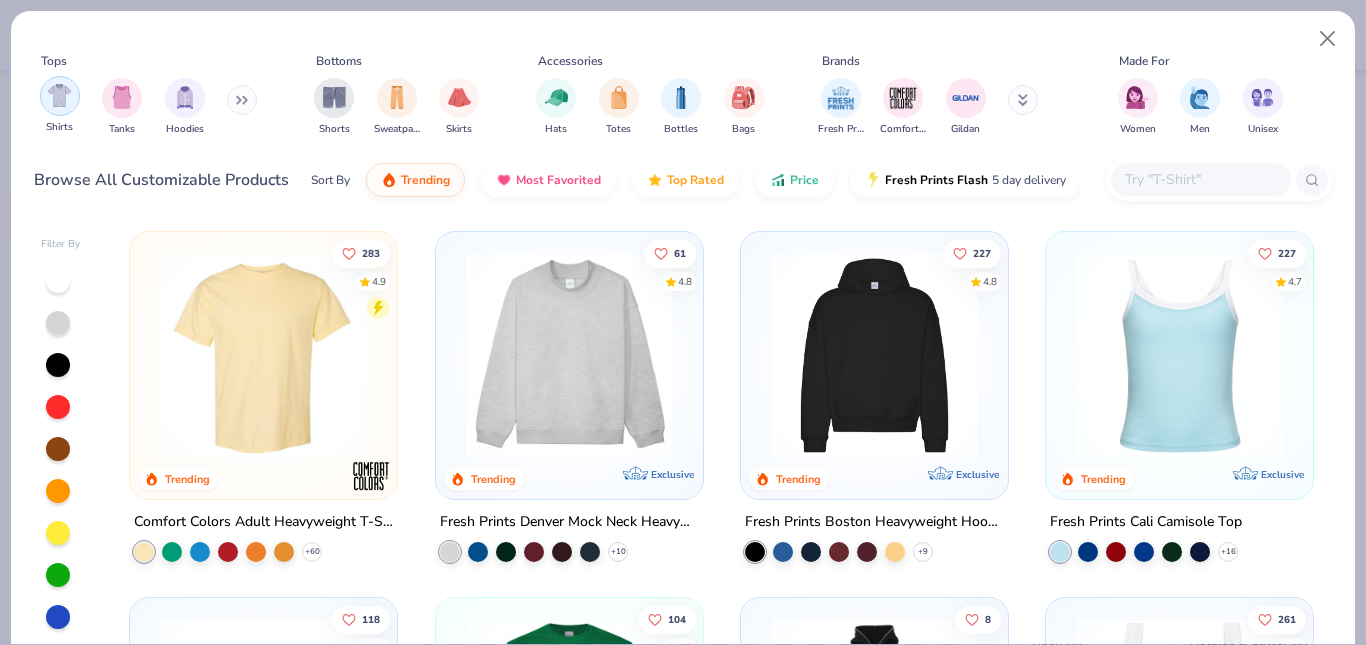 click at bounding box center [59, 95] 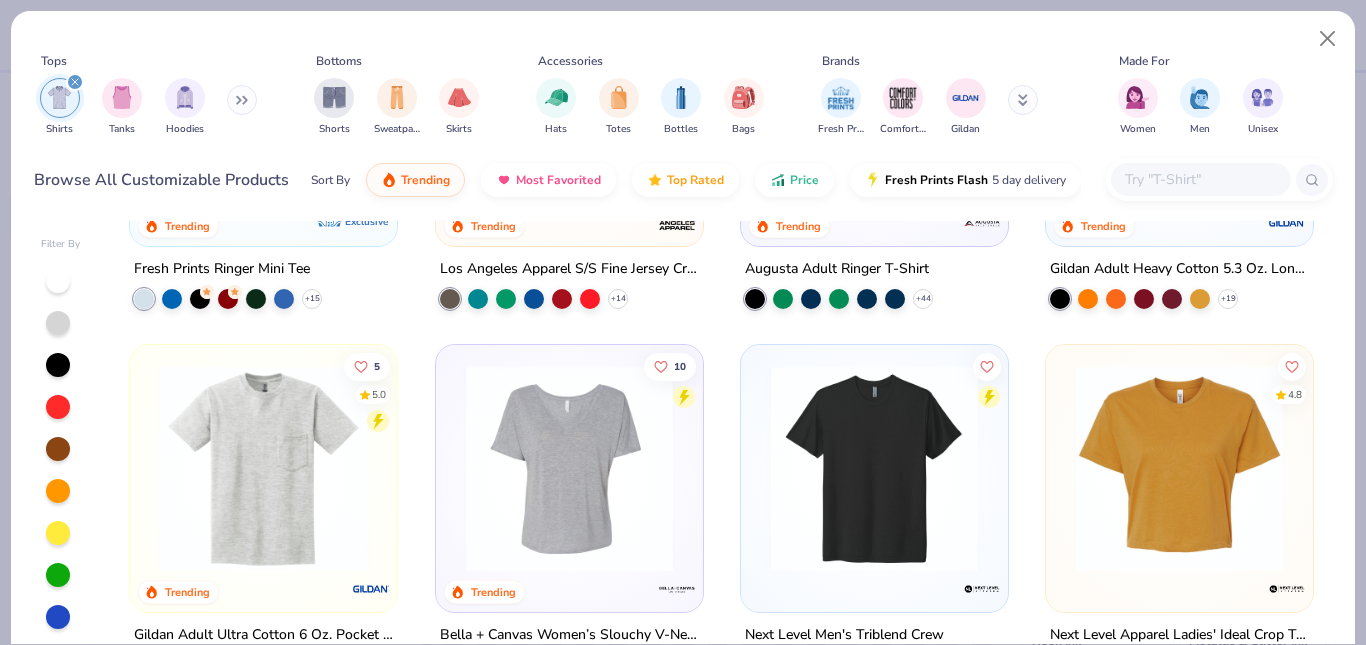 scroll, scrollTop: 1716, scrollLeft: 0, axis: vertical 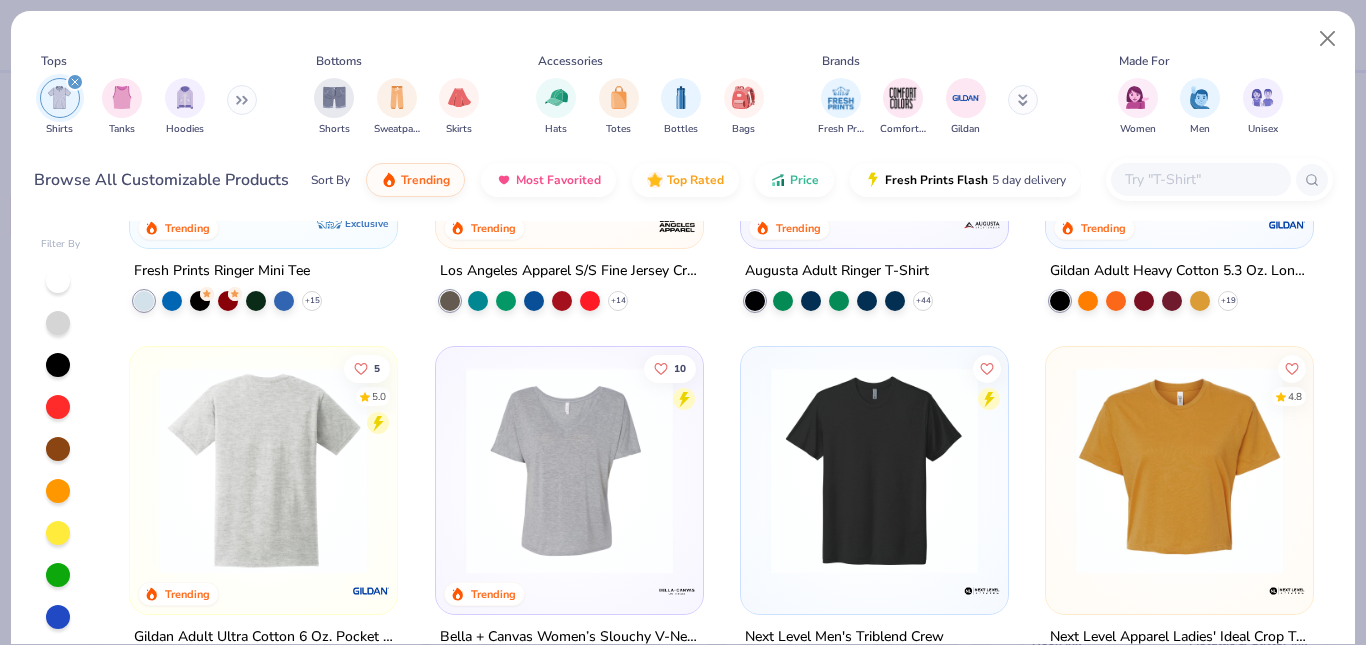 click at bounding box center [36, 470] 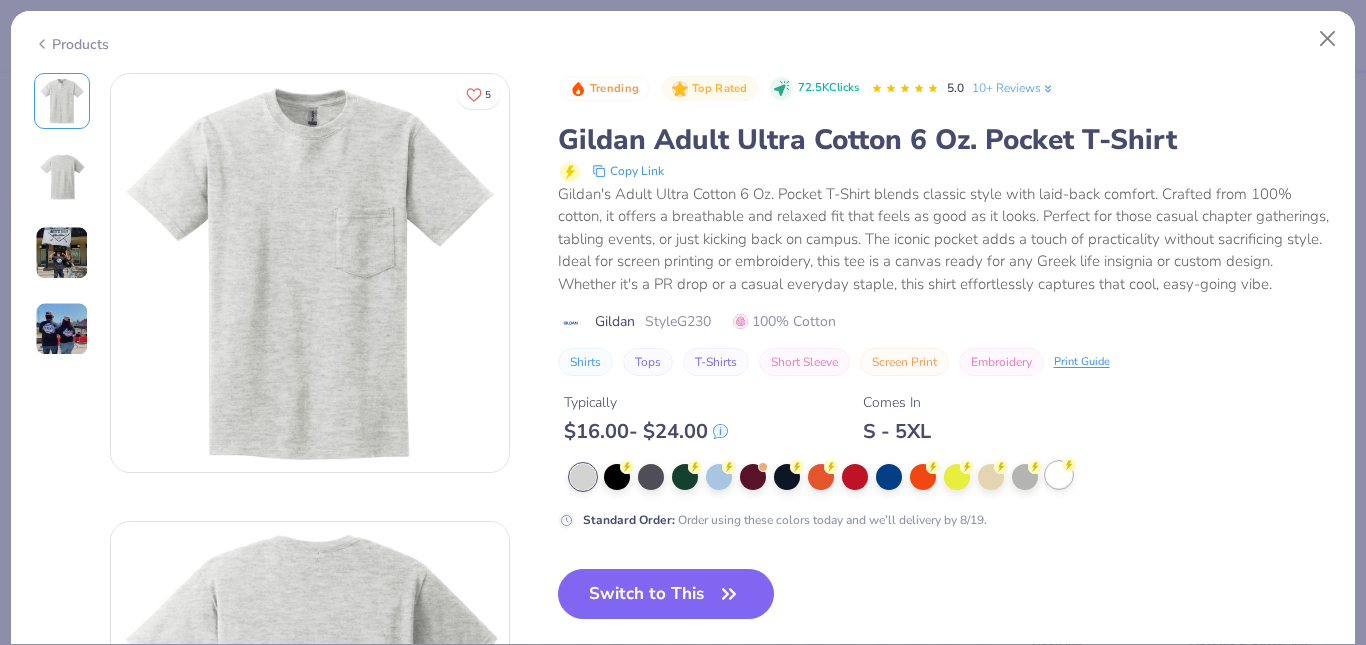 click at bounding box center (1059, 475) 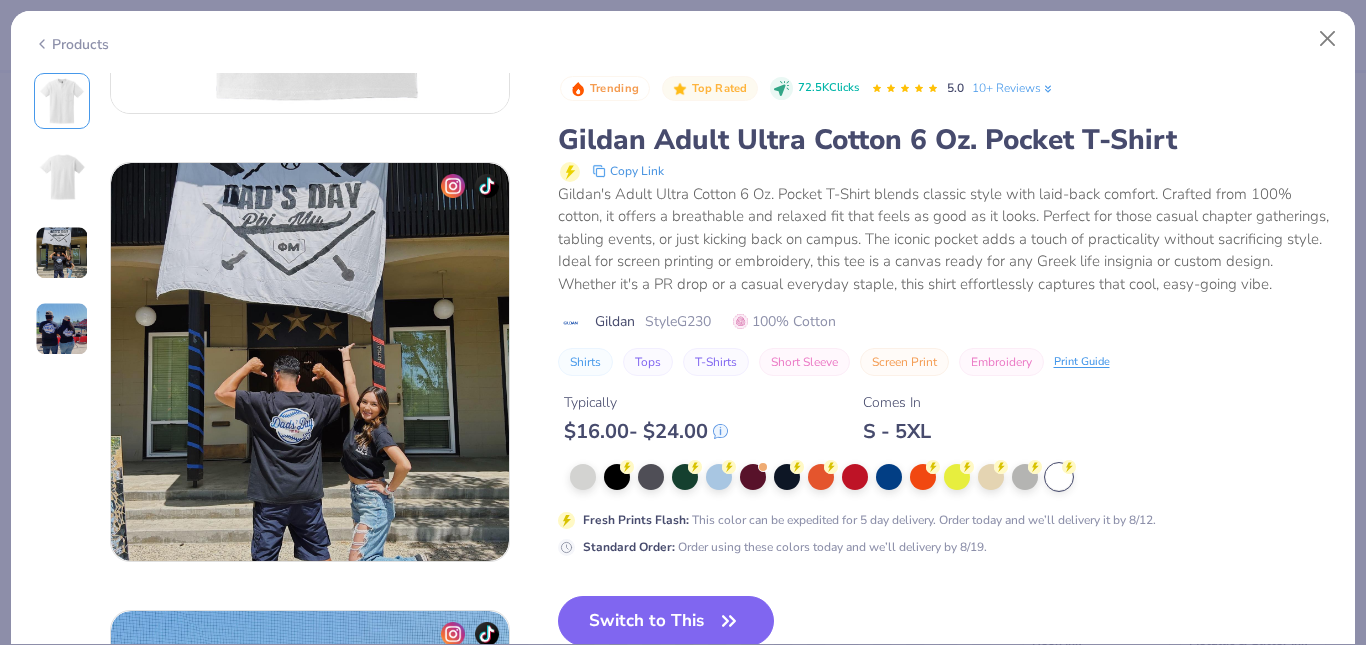 scroll, scrollTop: 809, scrollLeft: 0, axis: vertical 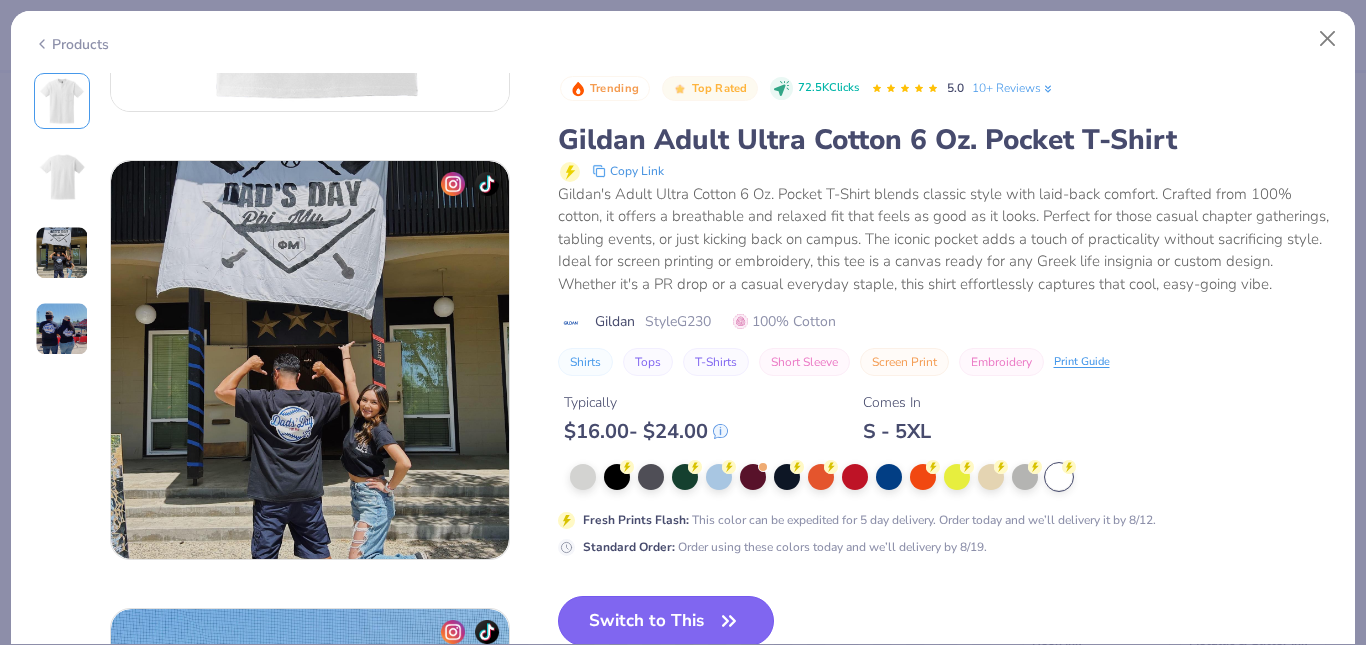 click on "Switch to This" at bounding box center [666, 621] 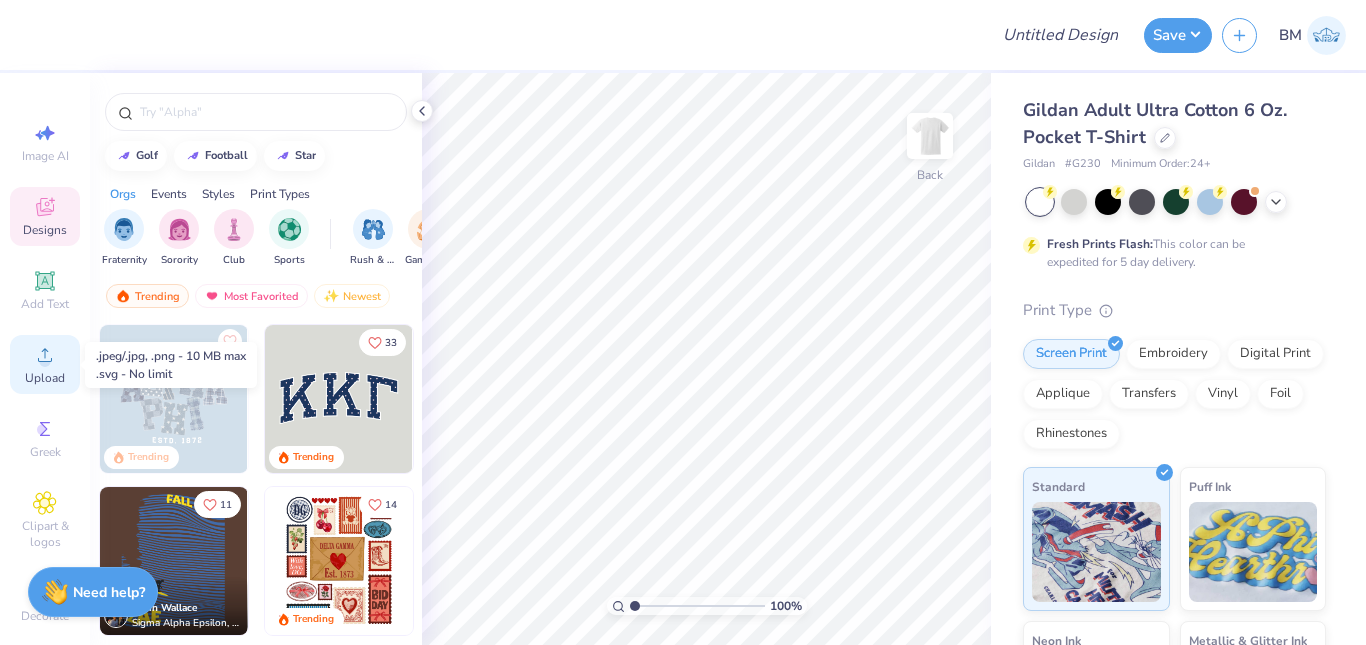 click on "Upload" at bounding box center [45, 364] 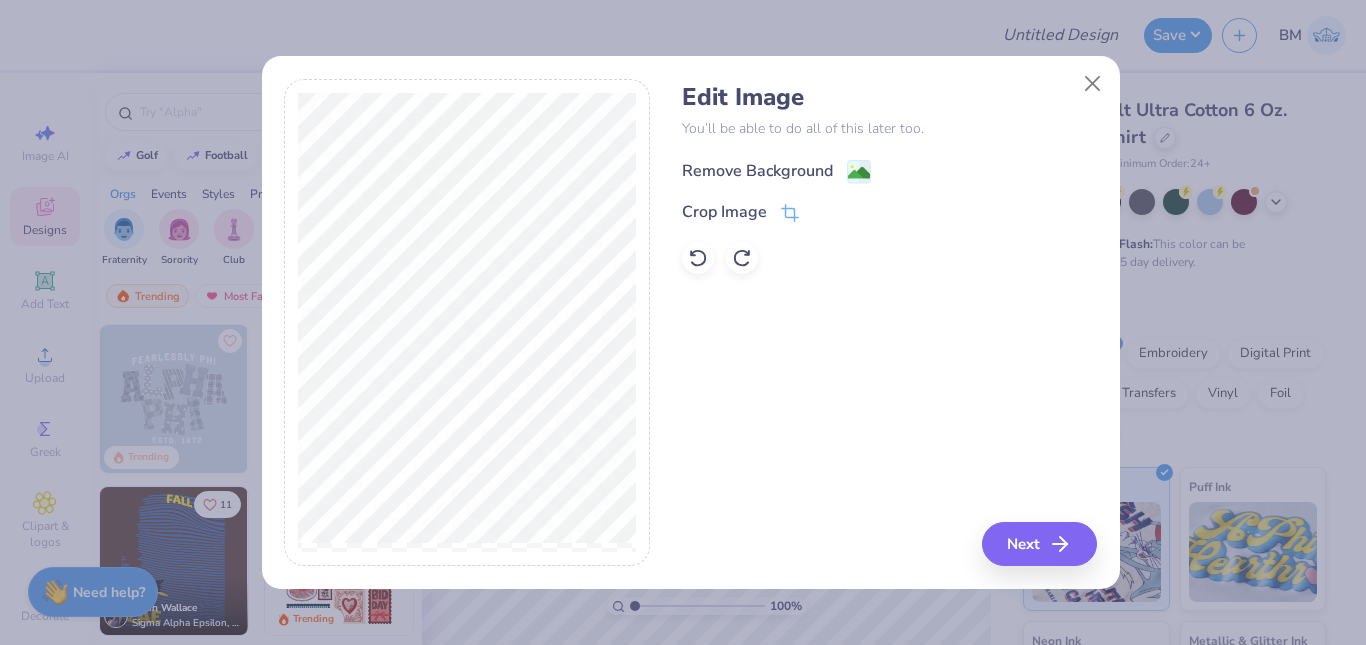 click 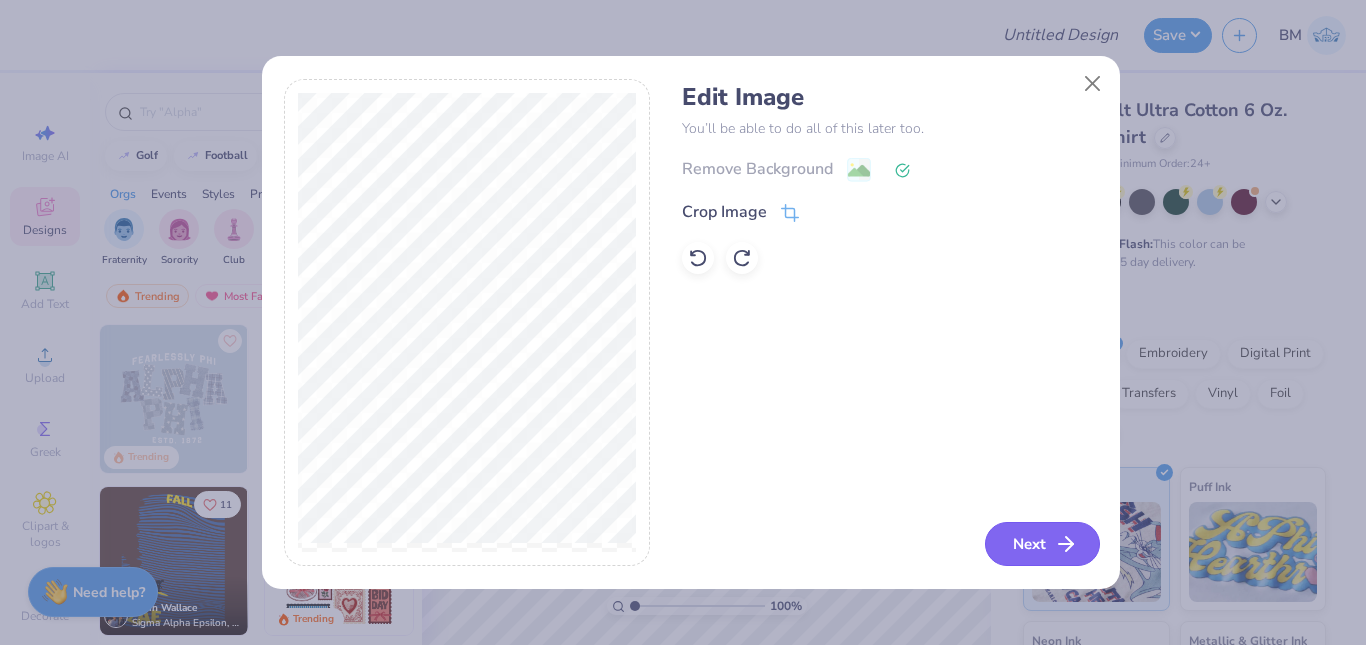 click on "Next" at bounding box center [1042, 544] 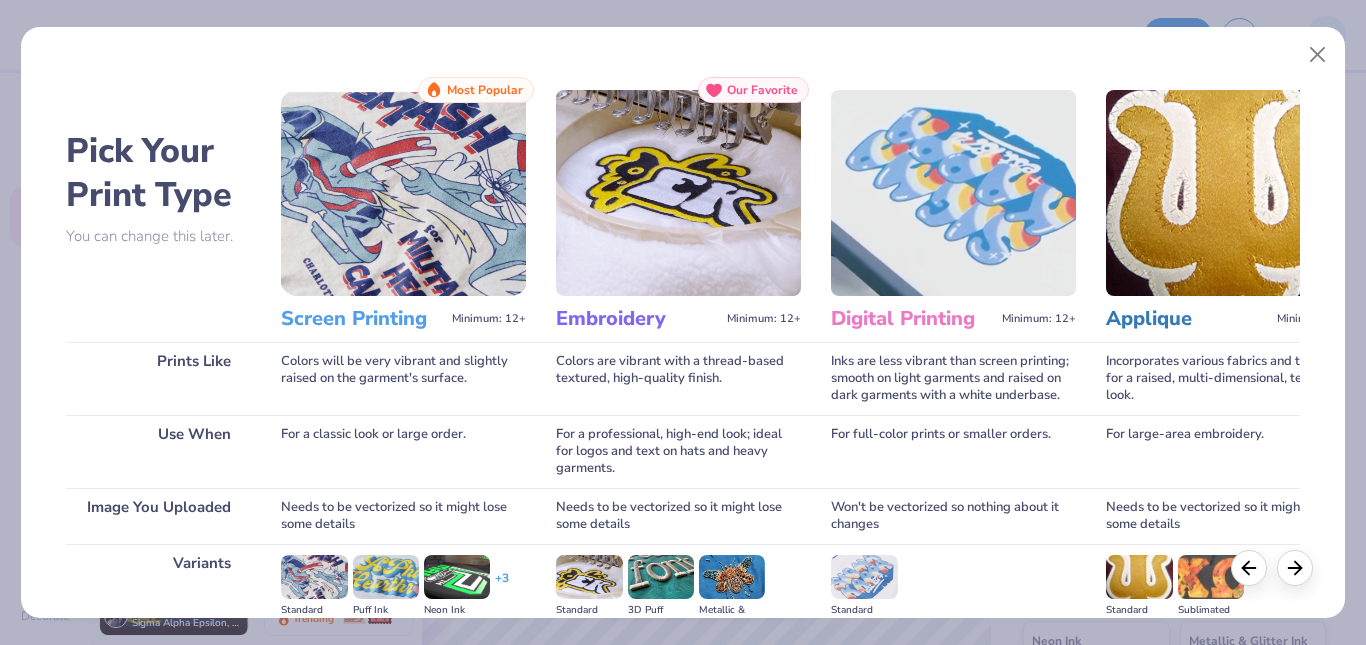 scroll, scrollTop: 252, scrollLeft: 0, axis: vertical 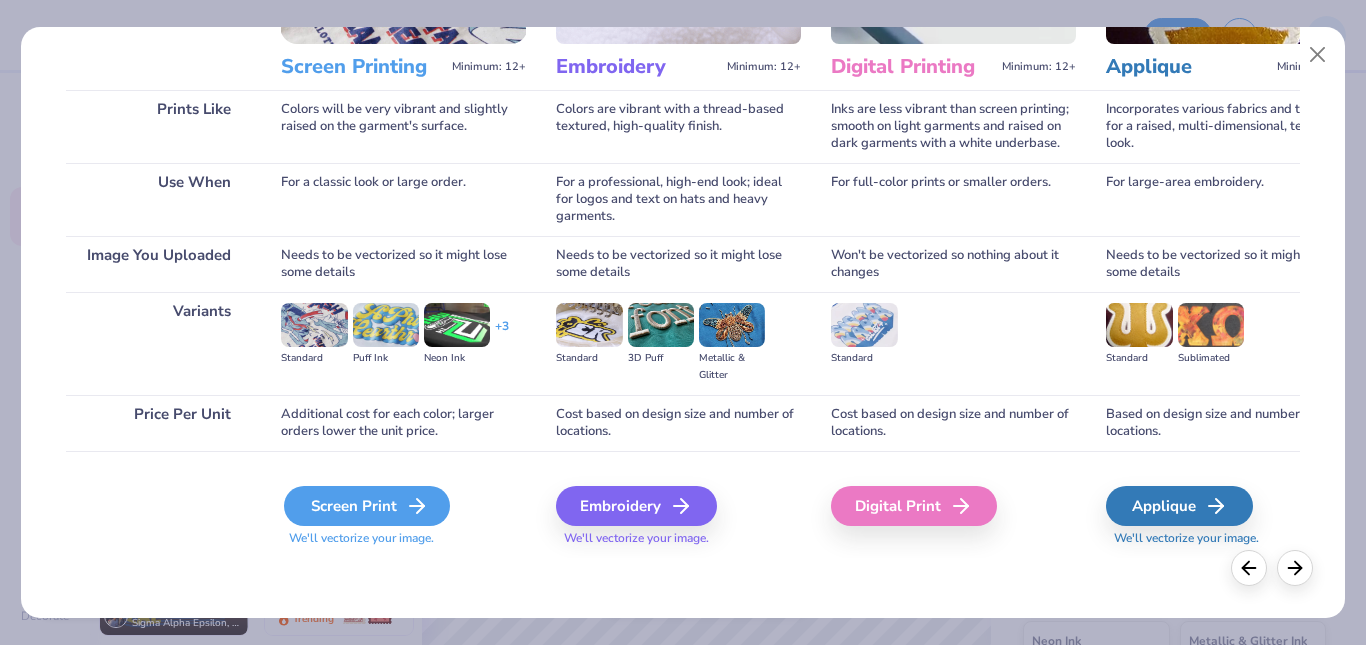 click on "Screen Print" at bounding box center [367, 506] 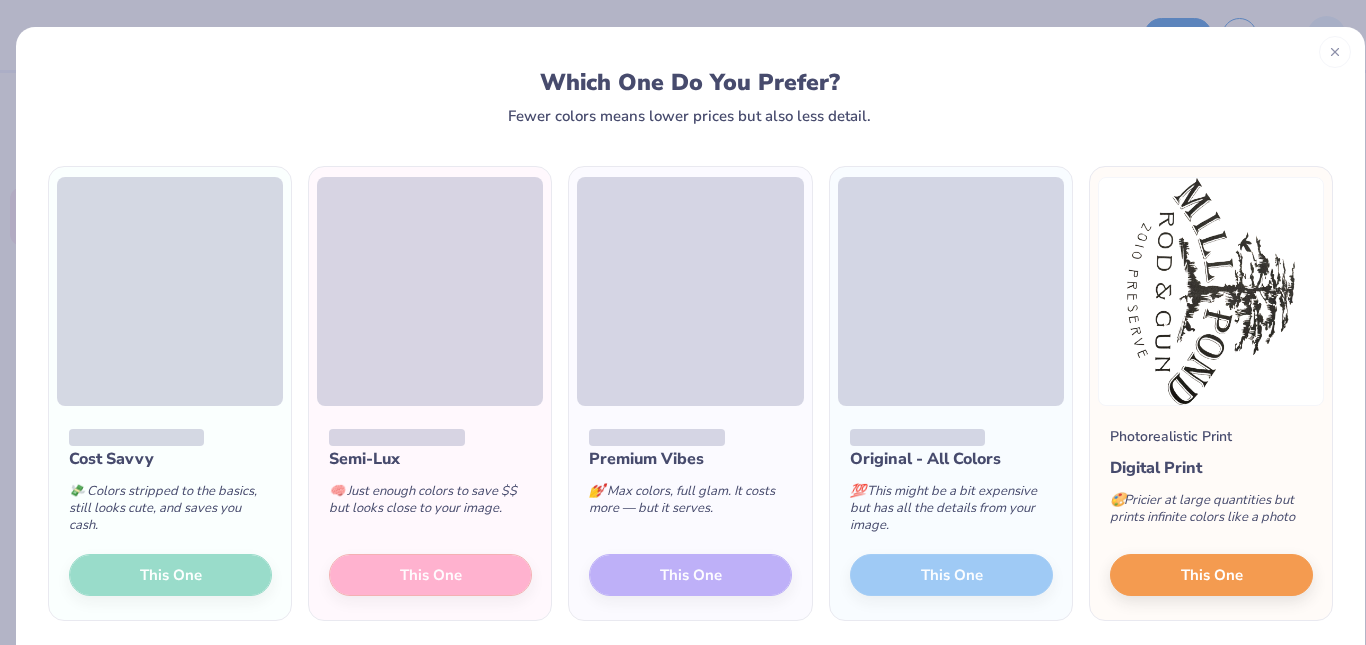 click at bounding box center [1335, 52] 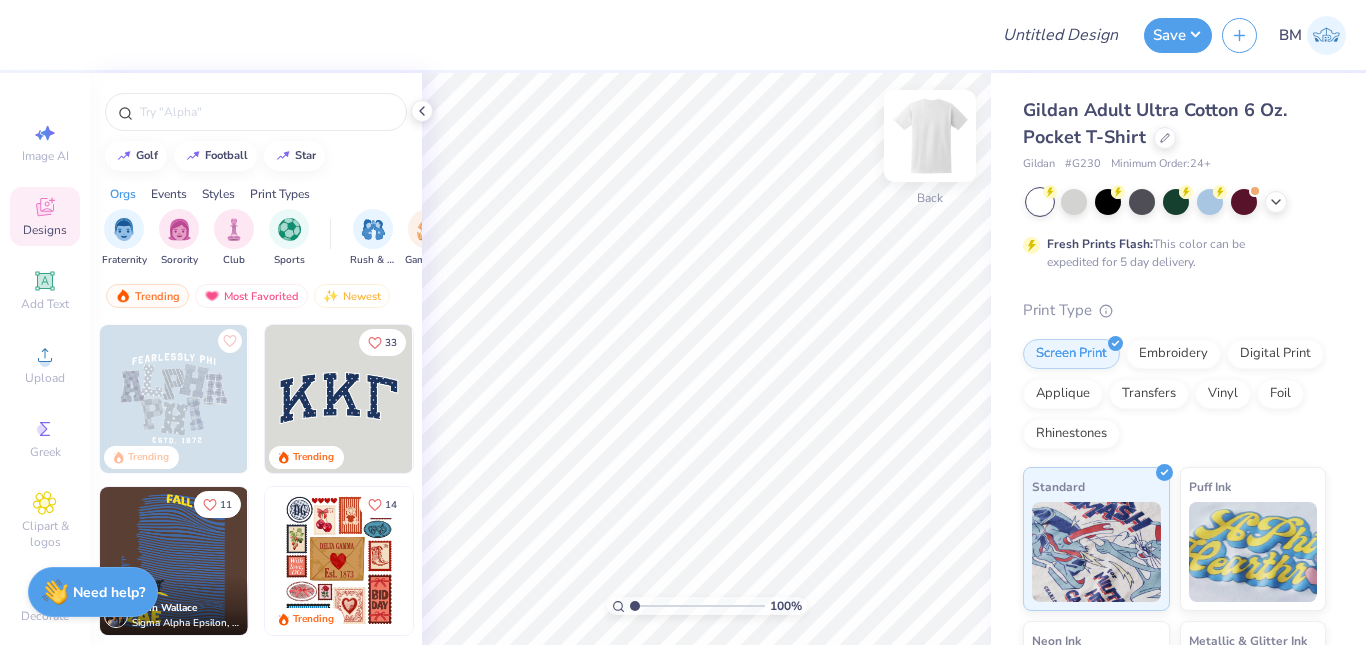 click at bounding box center (930, 136) 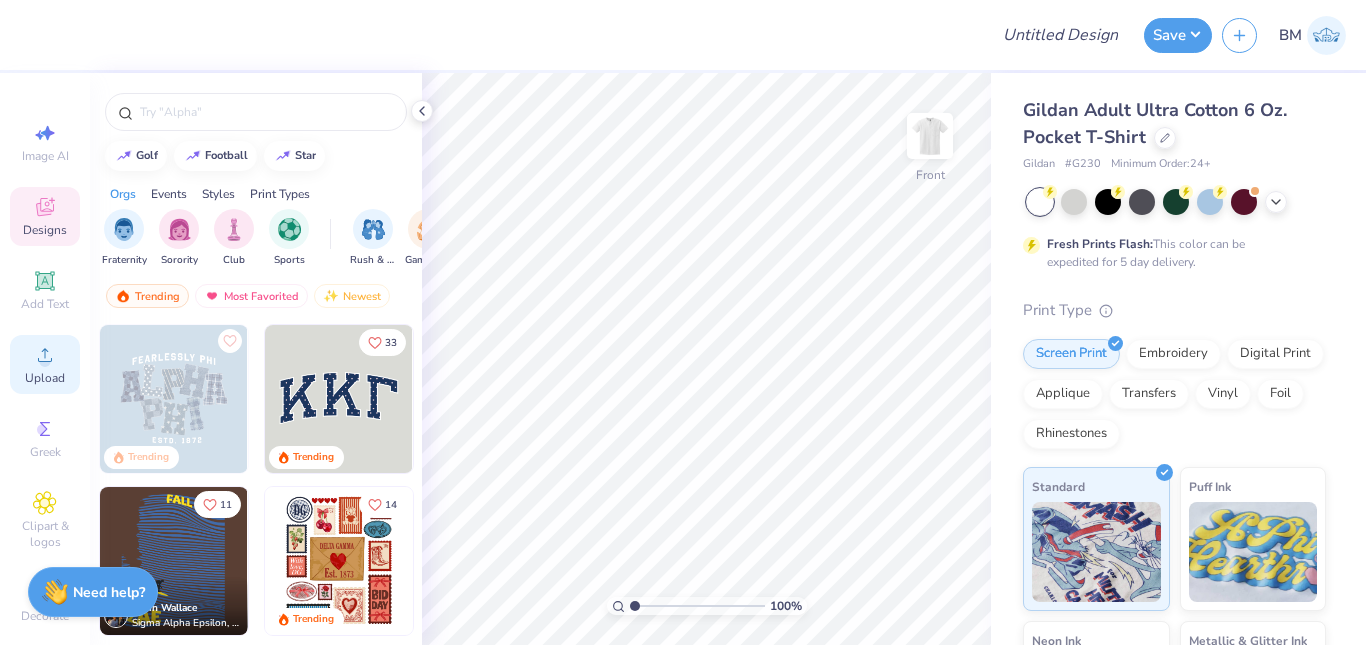 click on "Upload" at bounding box center [45, 378] 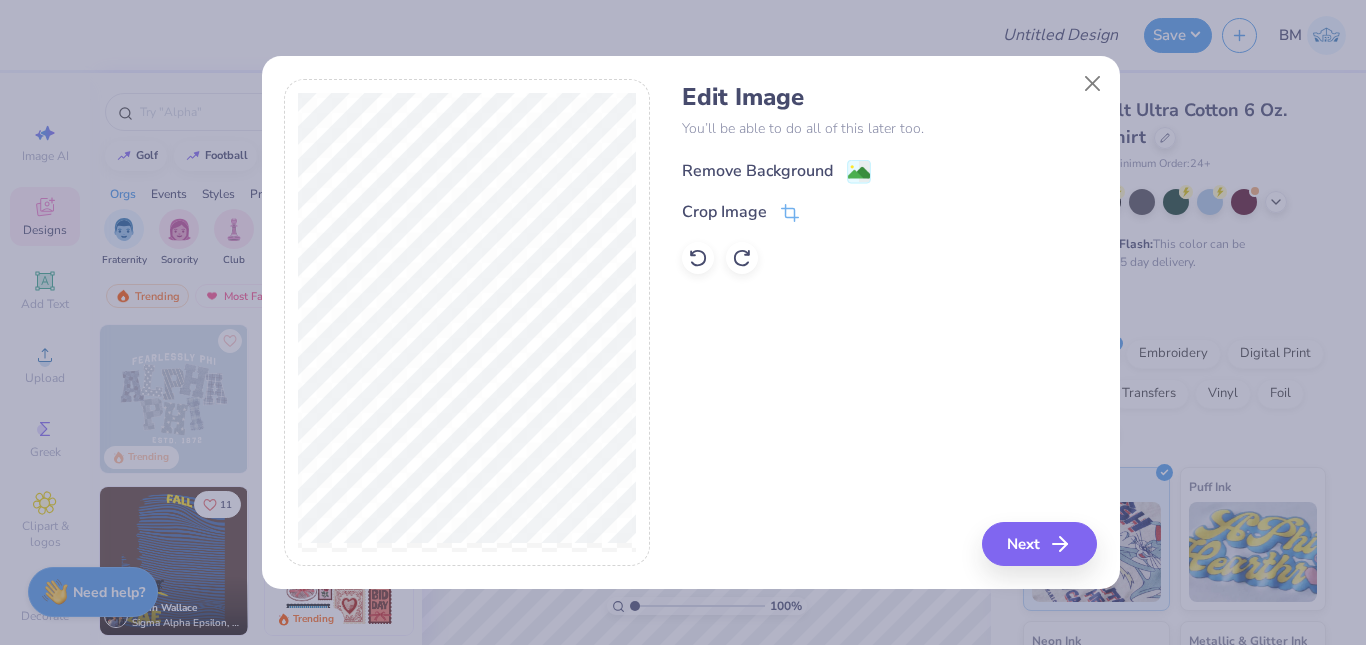 click 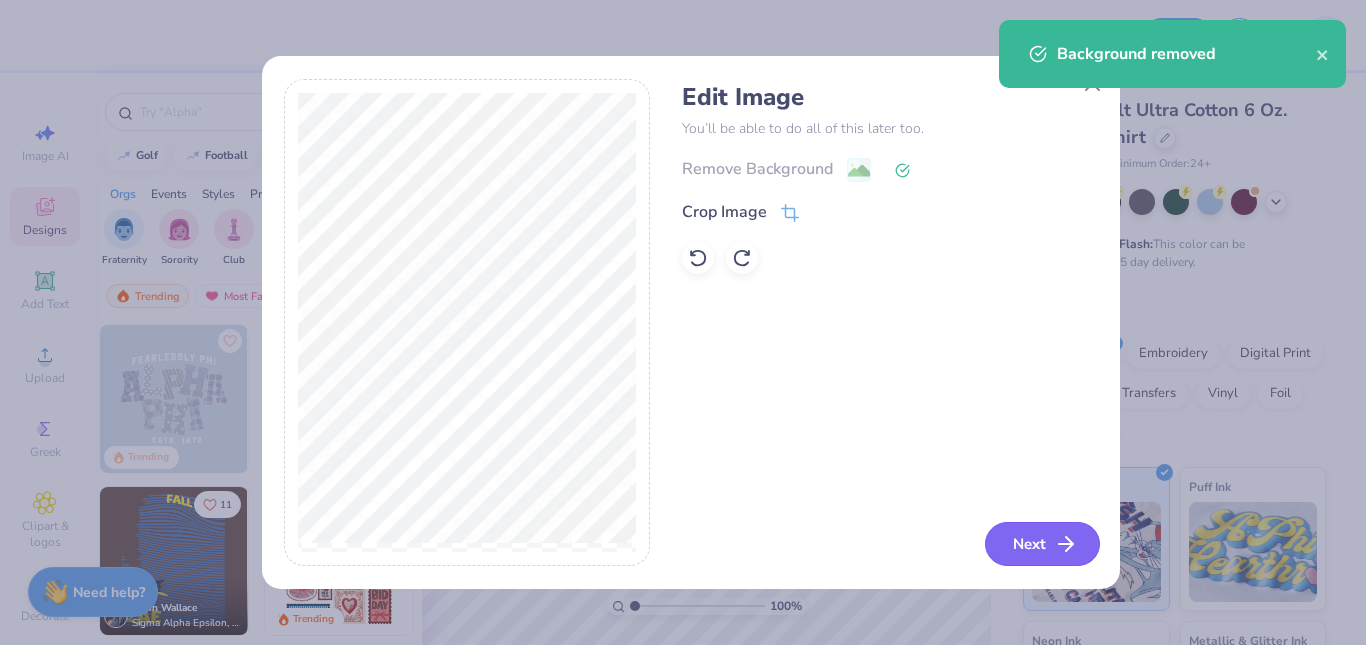 click 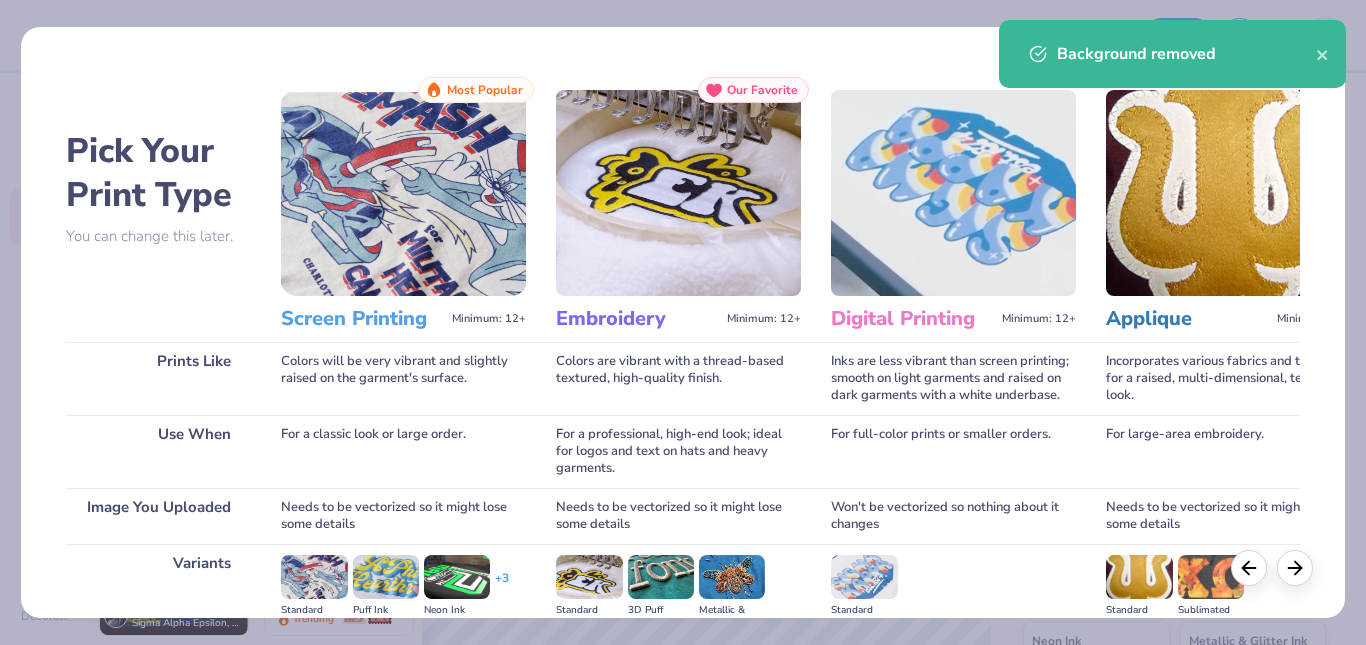 scroll, scrollTop: 252, scrollLeft: 0, axis: vertical 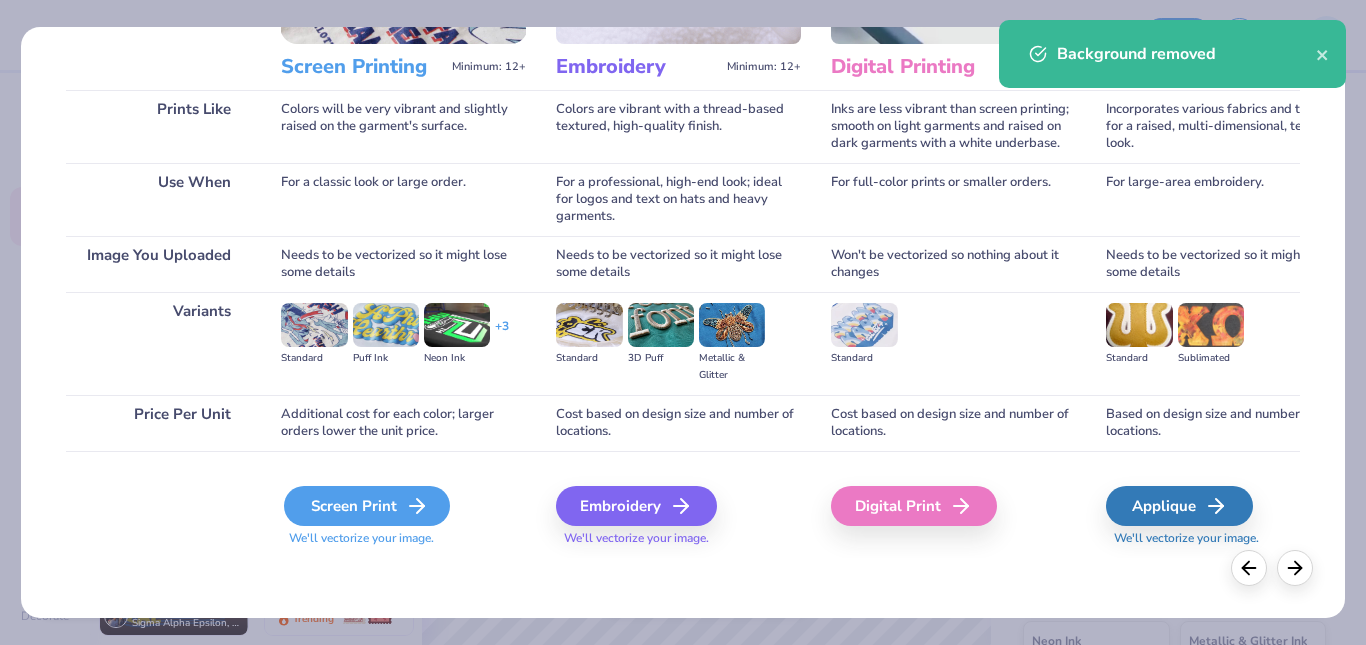 click on "Screen Print" at bounding box center [367, 506] 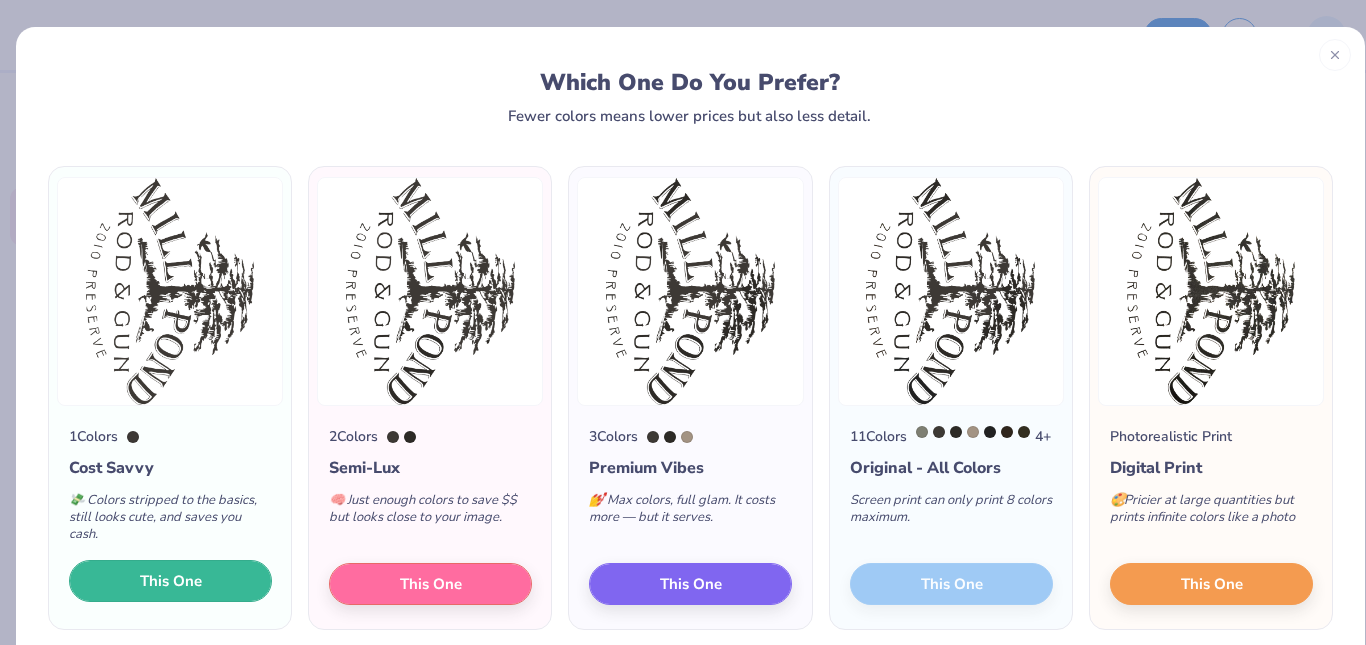 click on "This One" at bounding box center [170, 581] 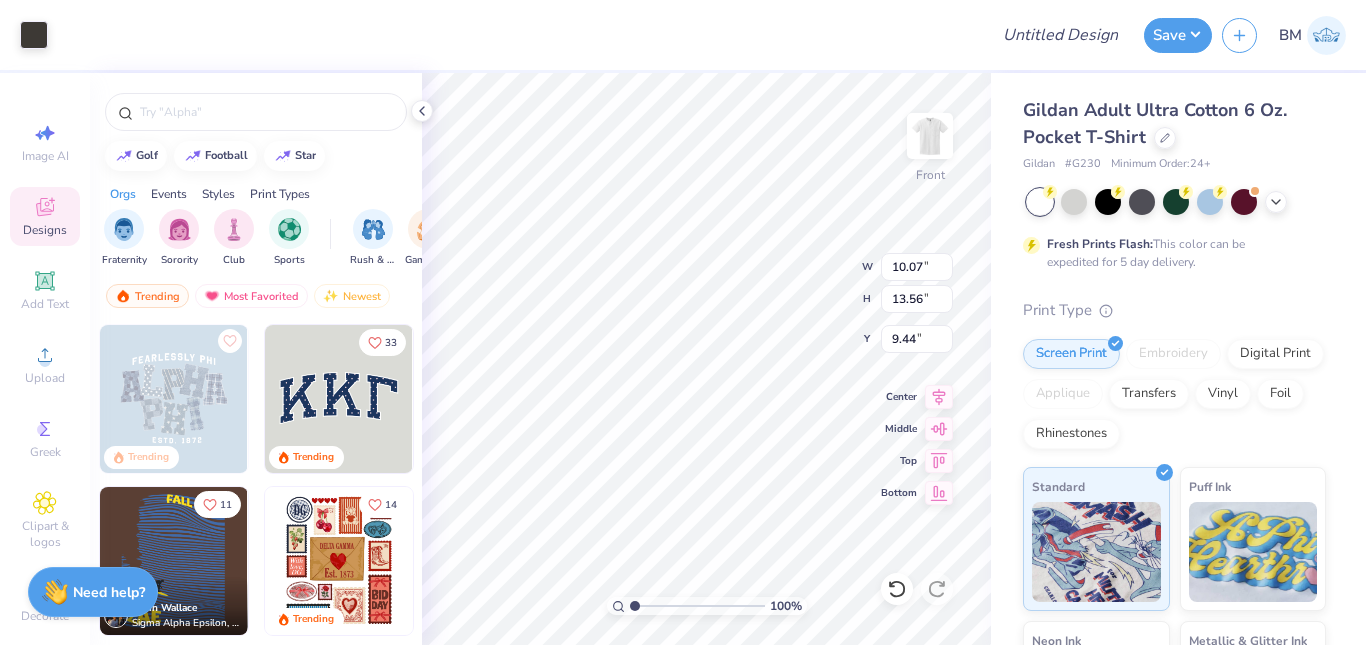 type on "10.07" 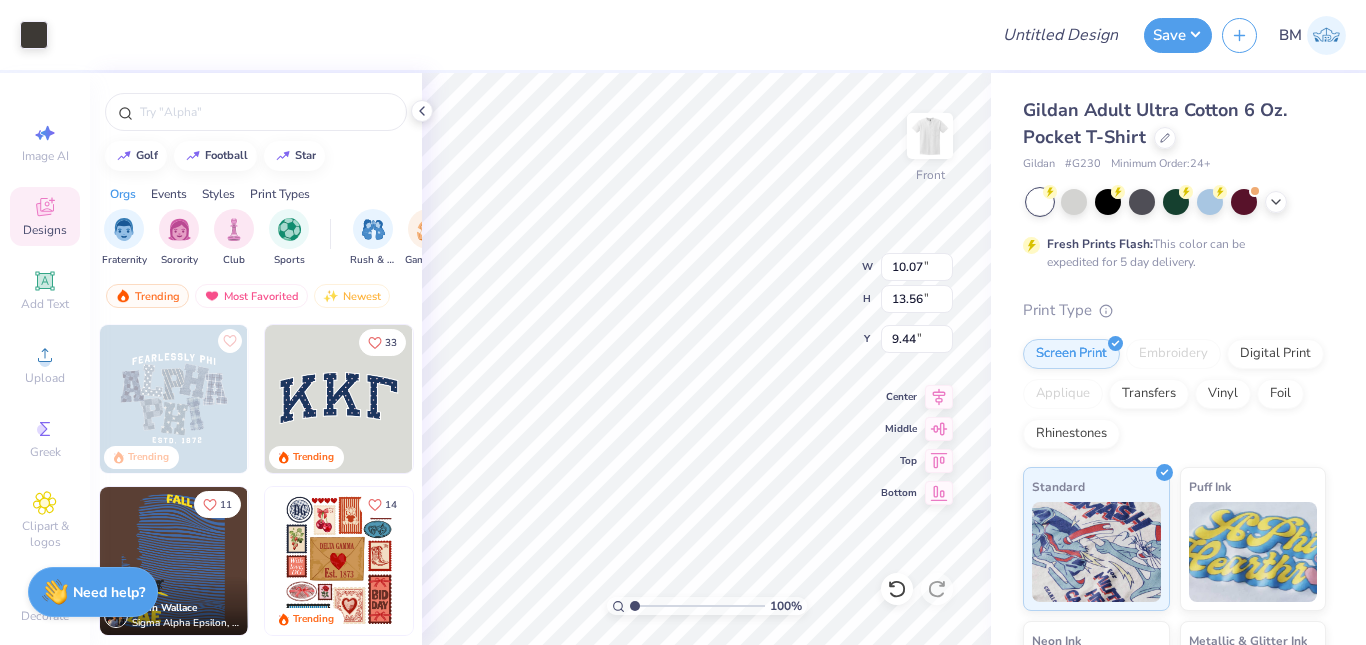 type on "13.56" 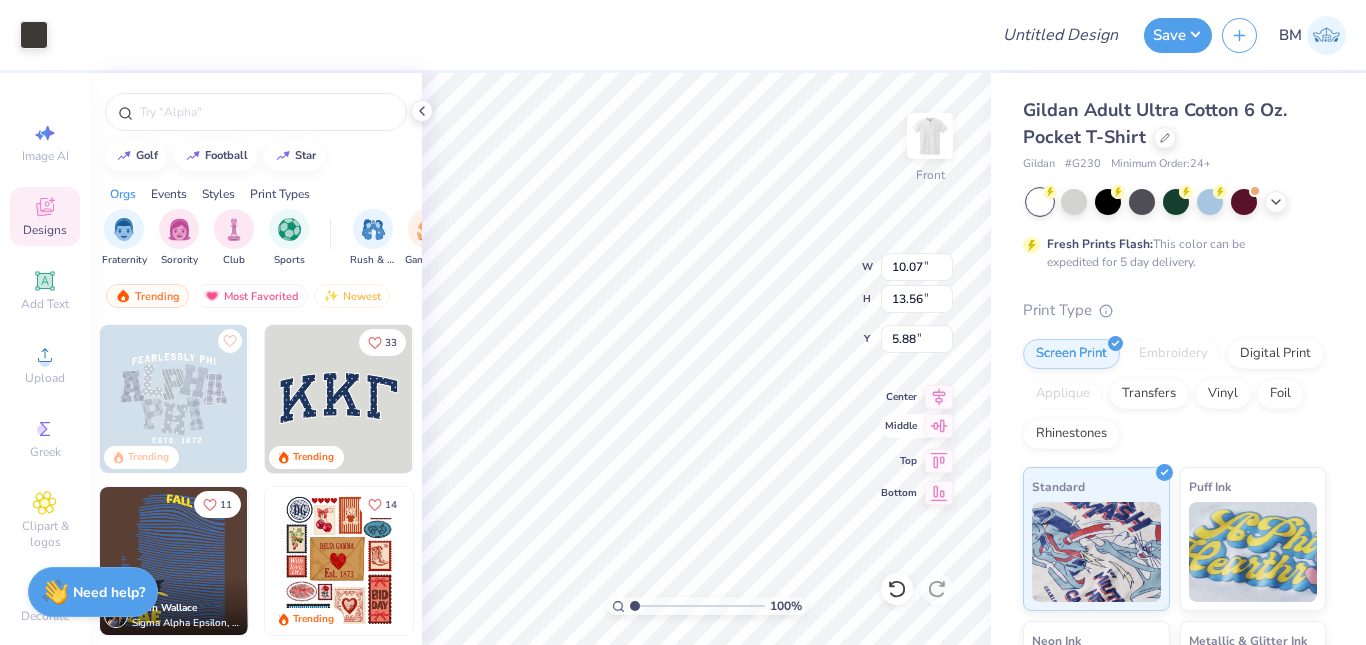 click 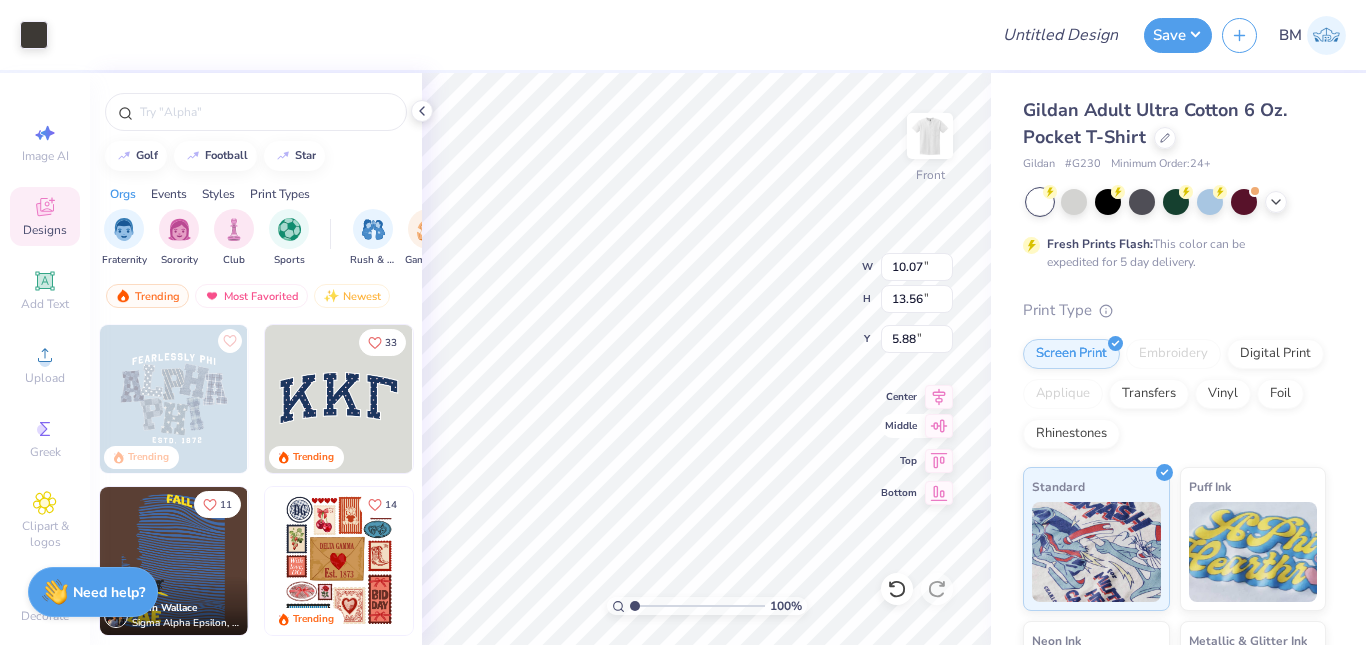 type on "7.22" 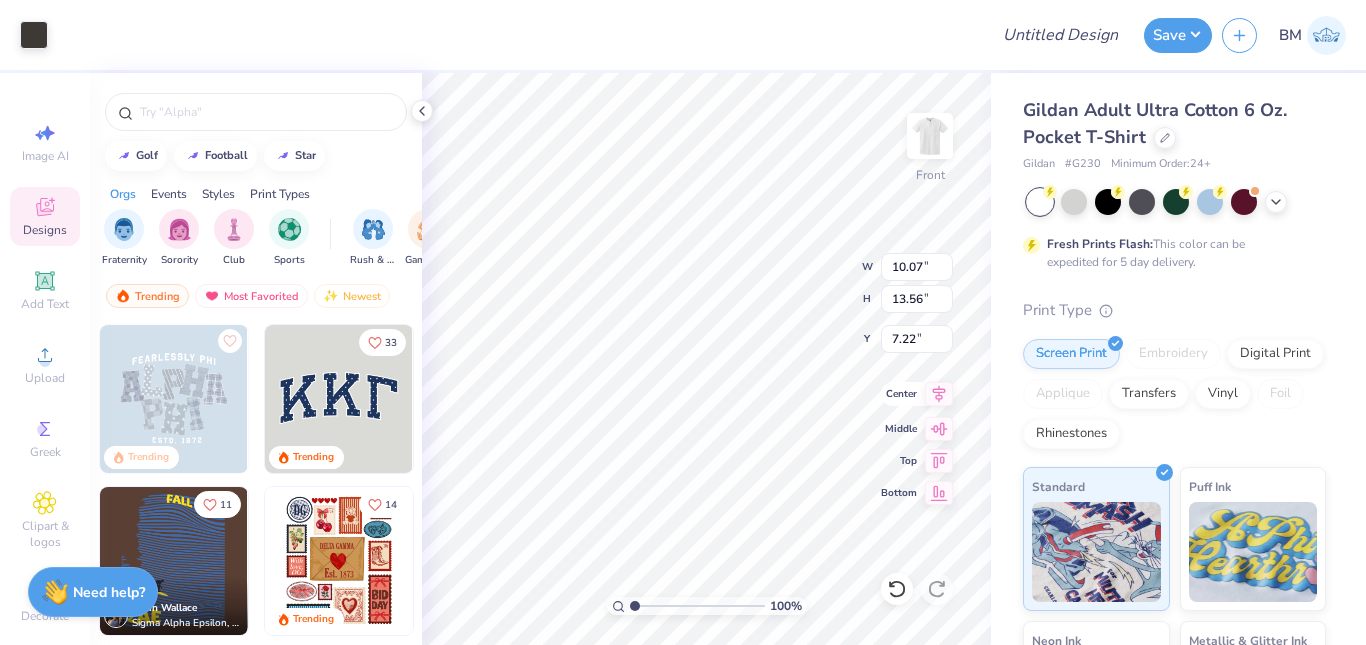 type on "13.59" 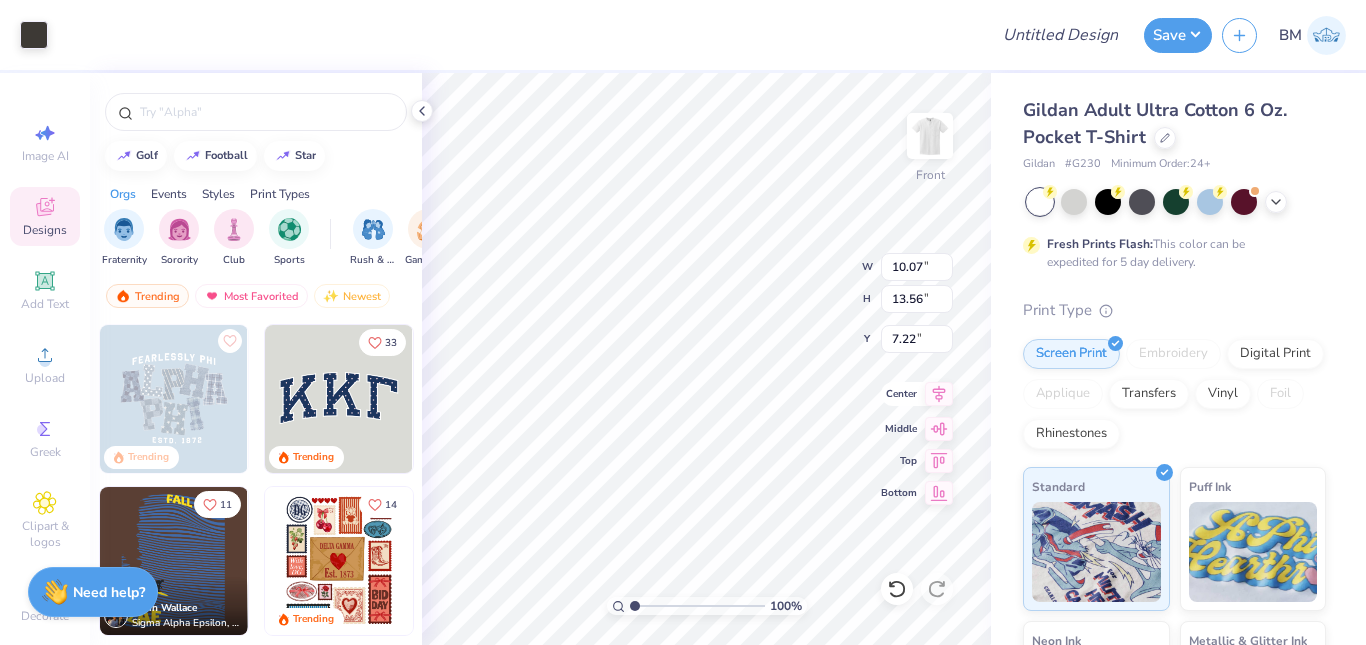 type on "10.00" 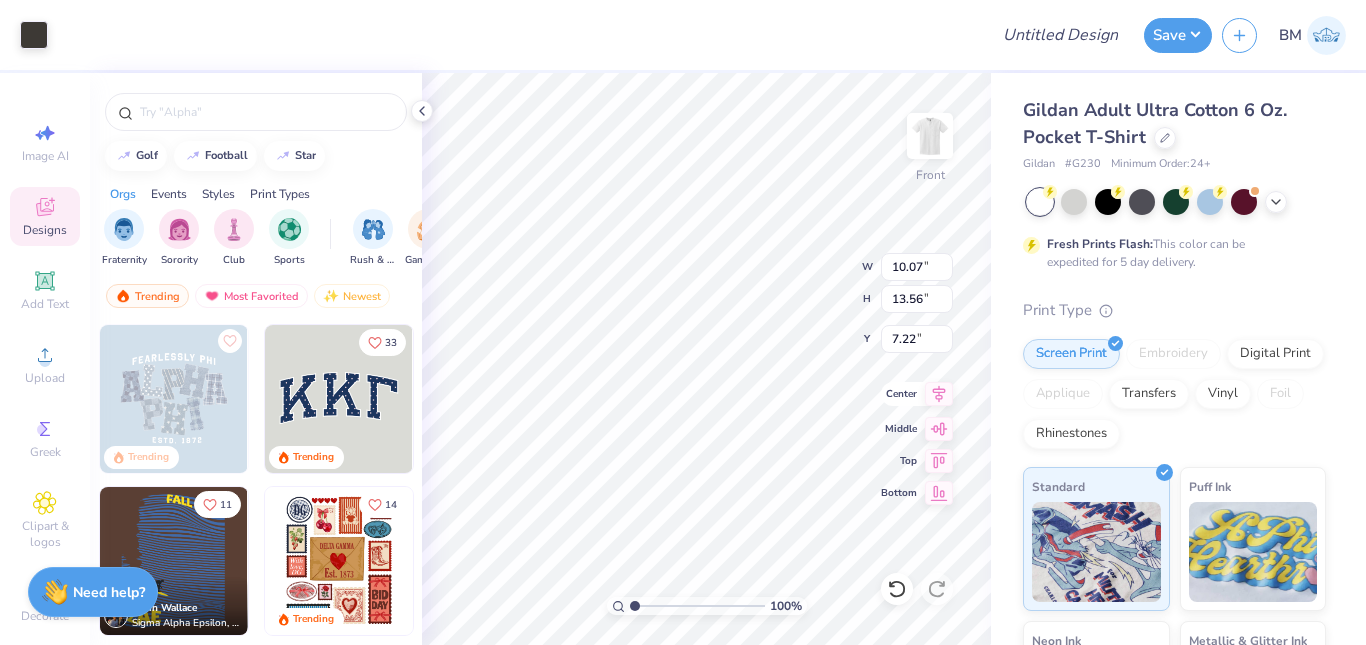 type on "9.05" 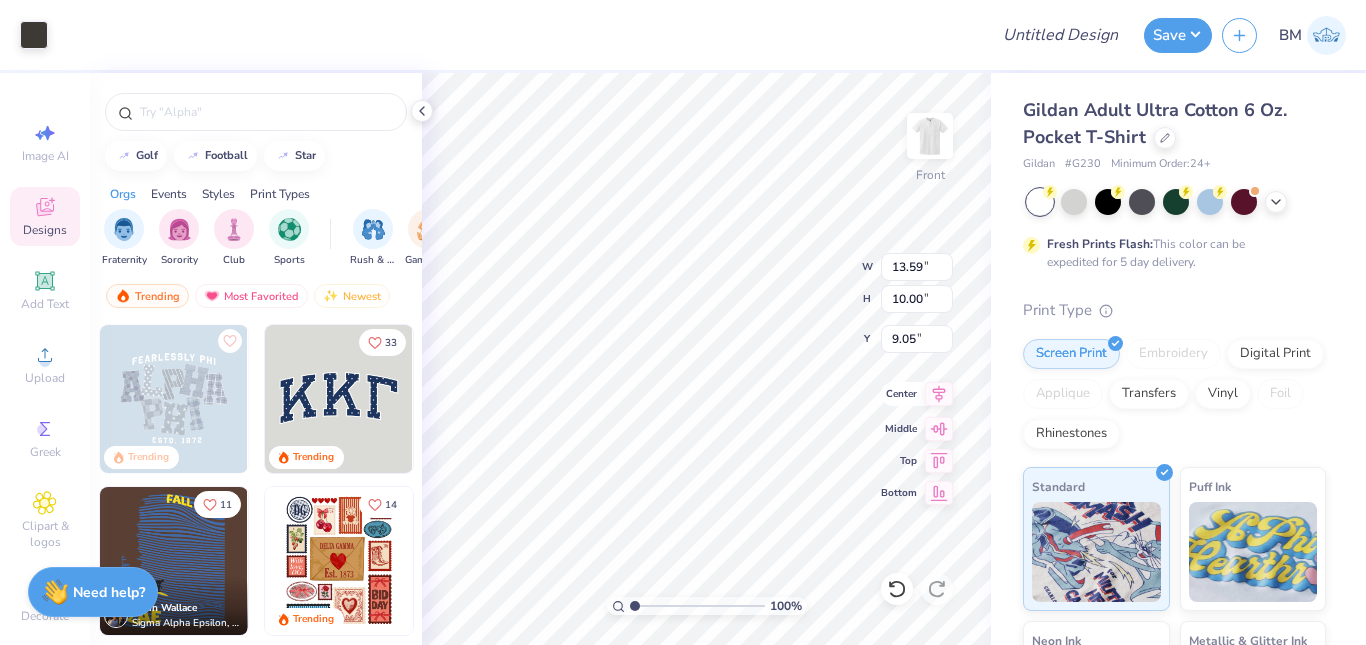 type on "13.87" 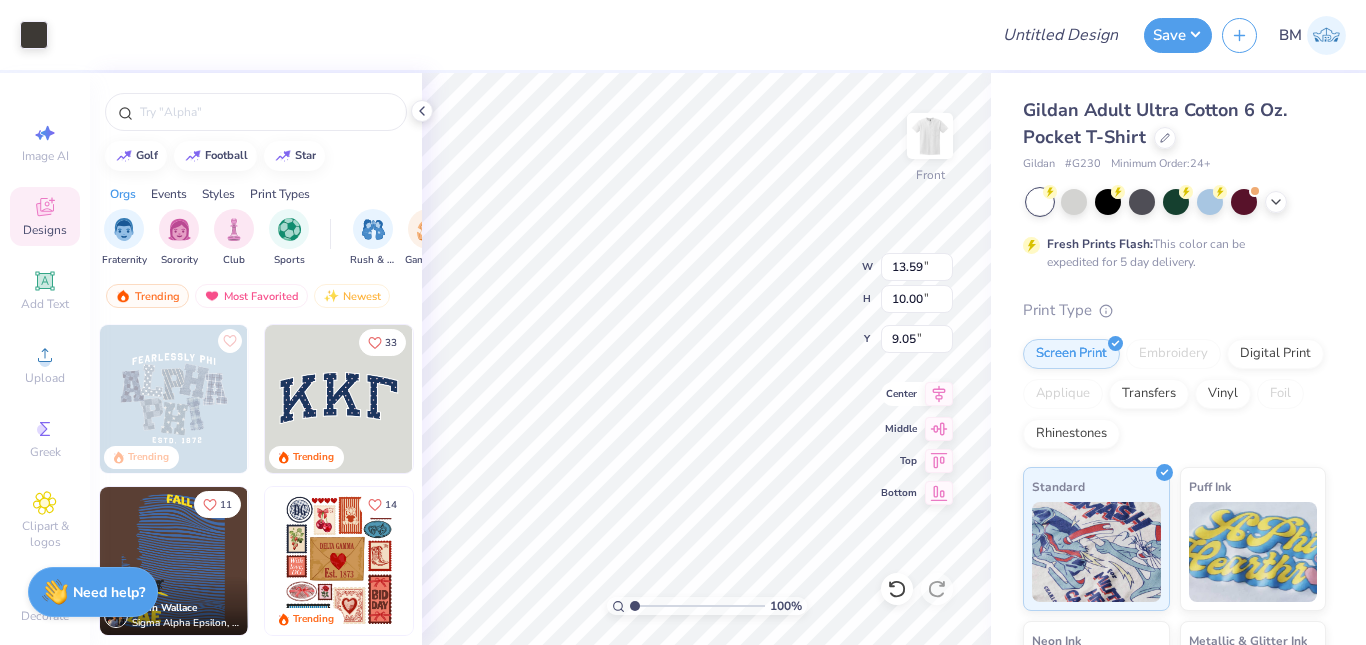 type on "10.20" 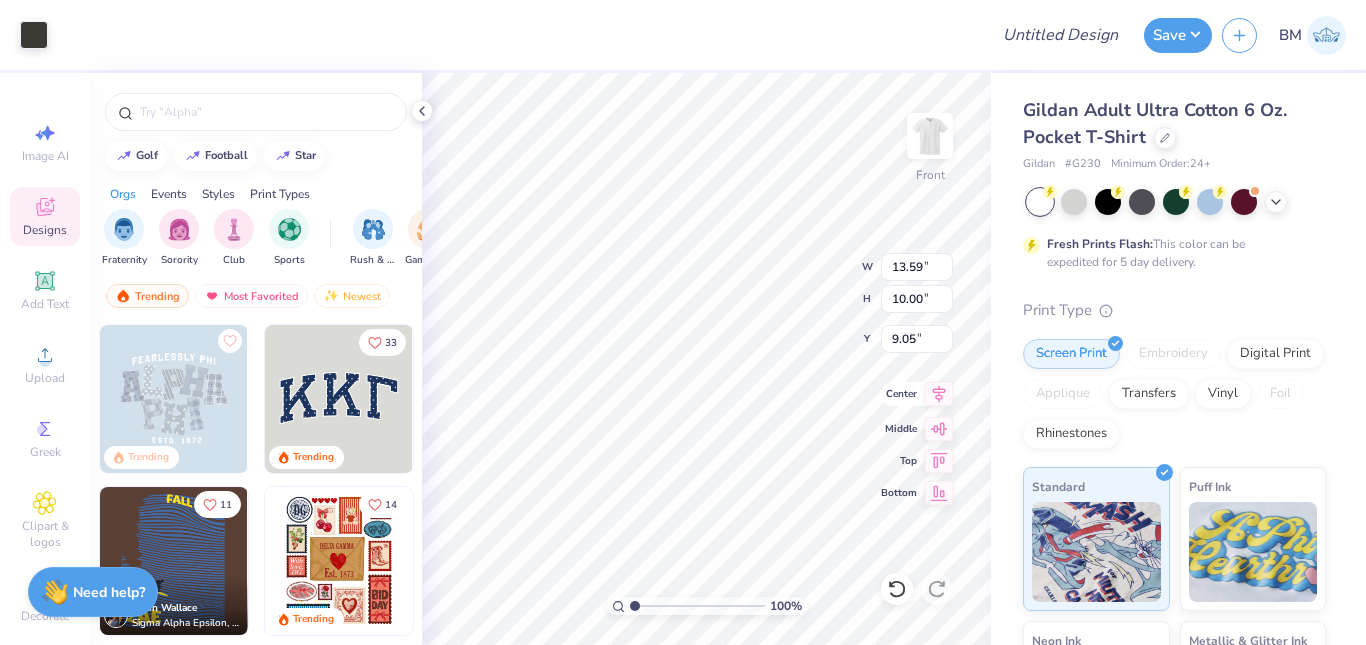 type on "8.86" 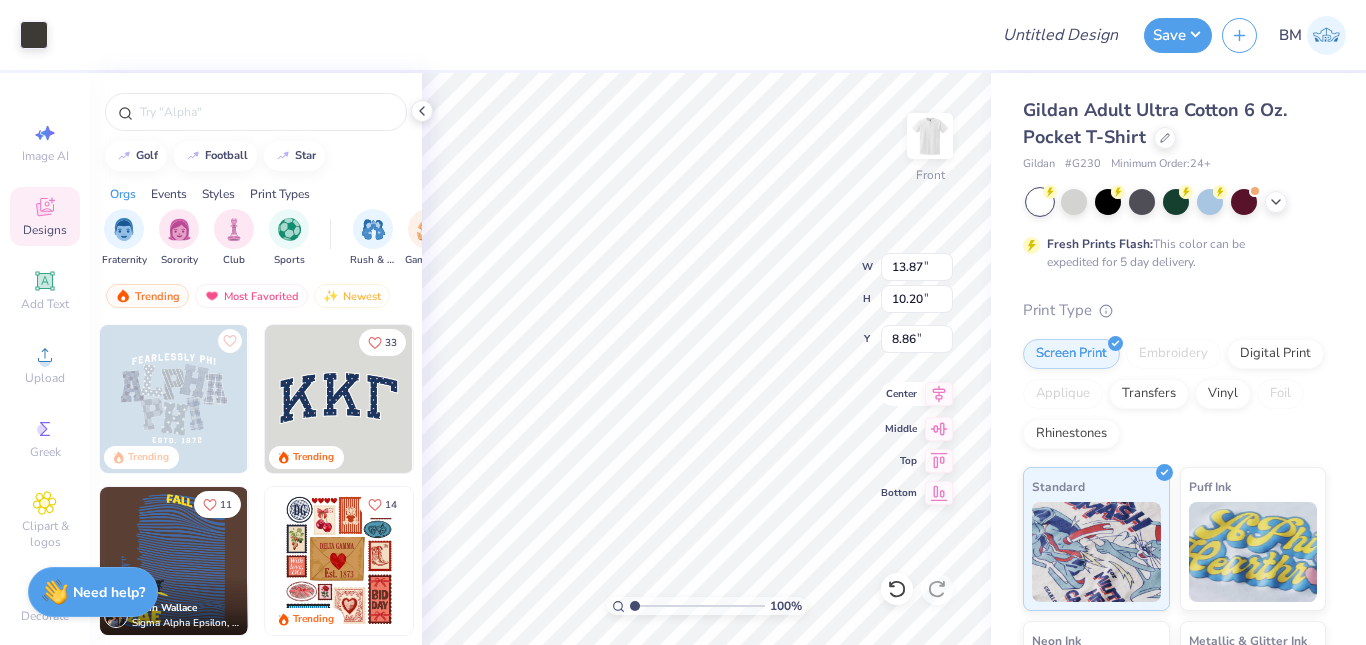click on "100  % Front W 13.87 13.87 " H 10.20 10.20 " Y 8.86 8.86 " Center Middle Top Bottom" at bounding box center [706, 359] 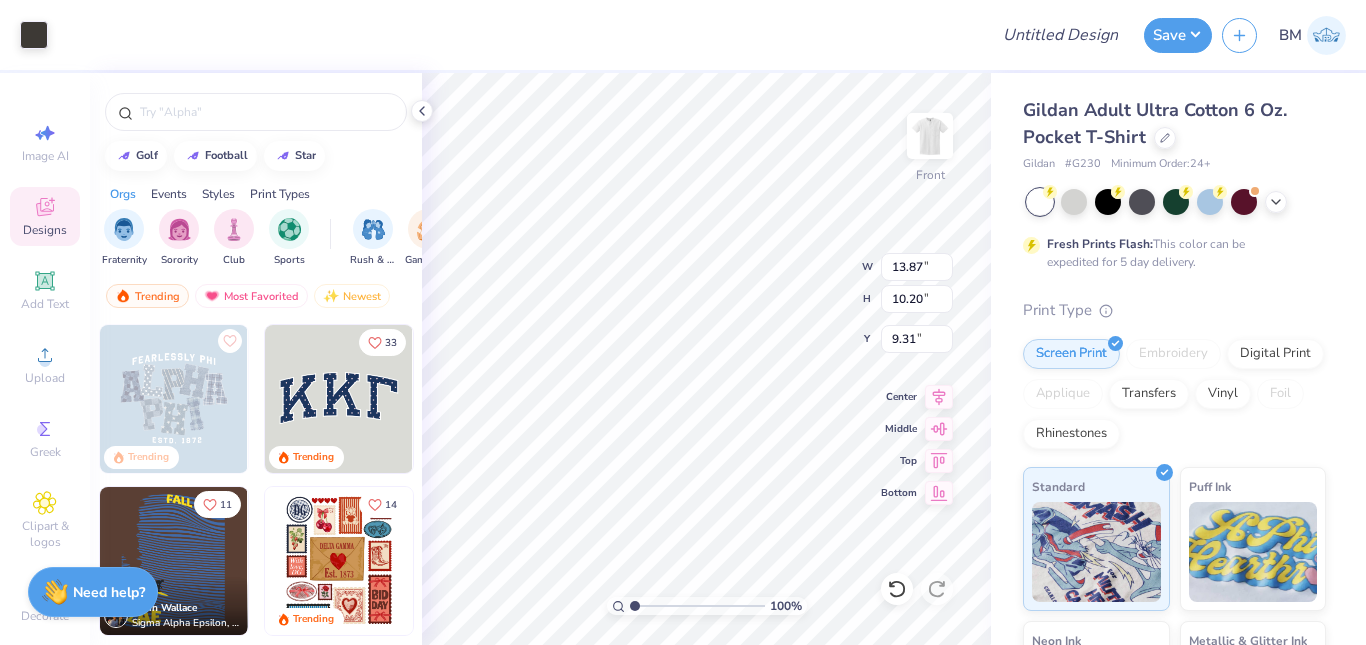 type on "9.31" 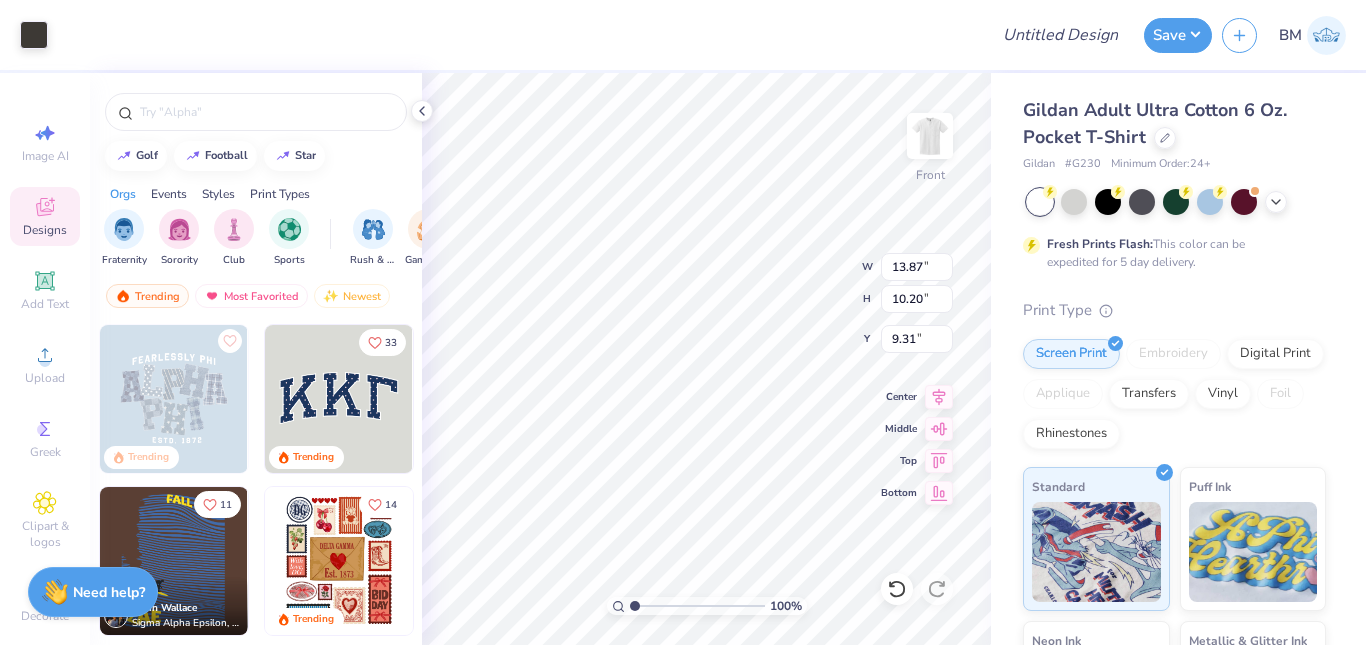 type on "13.85" 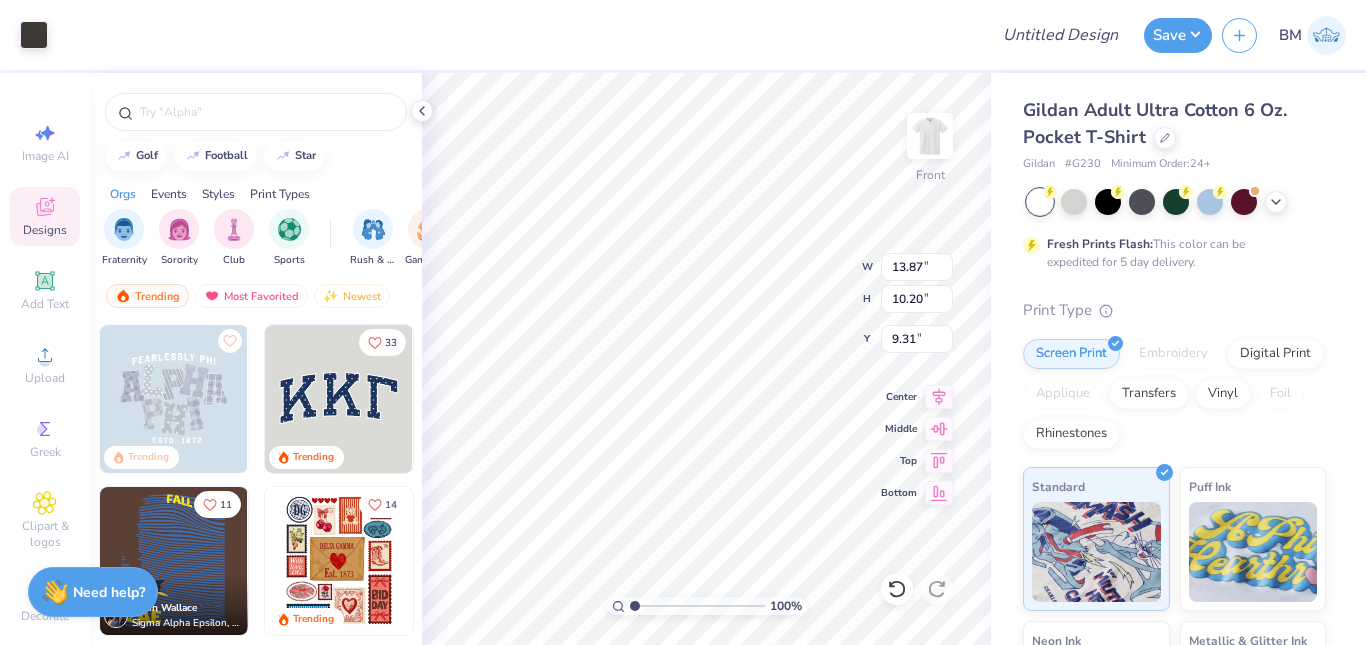 type on "10.25" 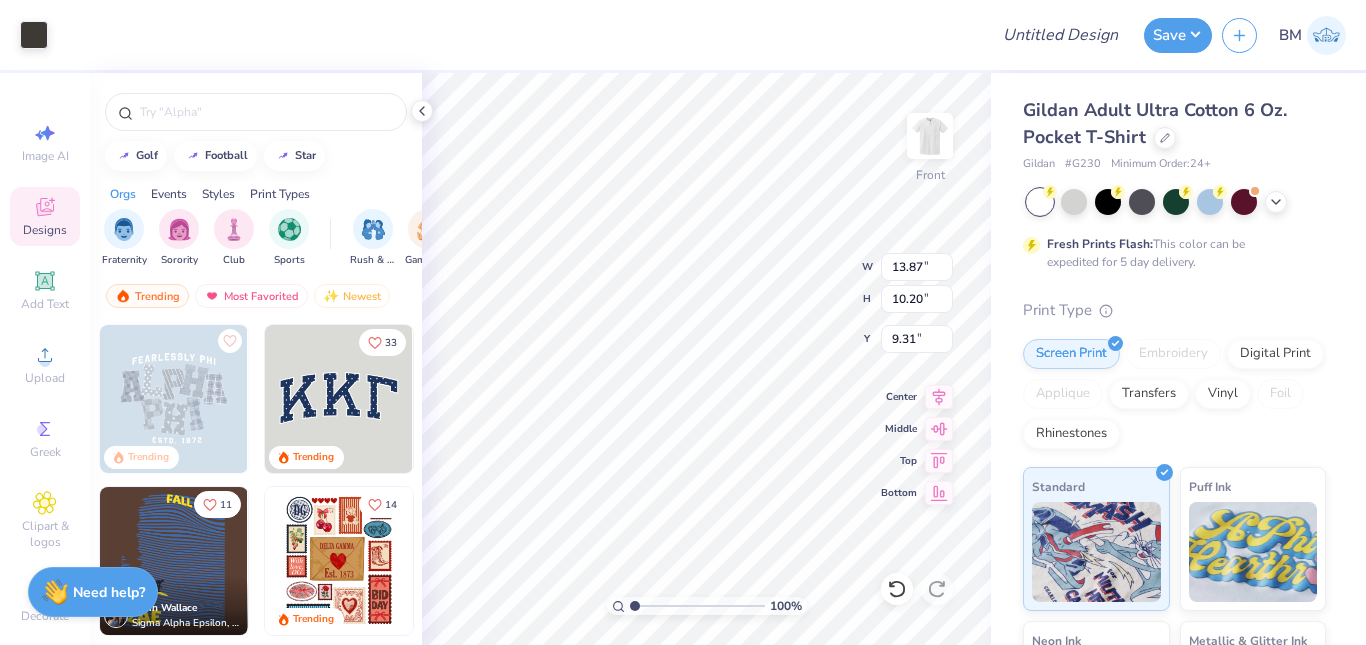 type on "9.24" 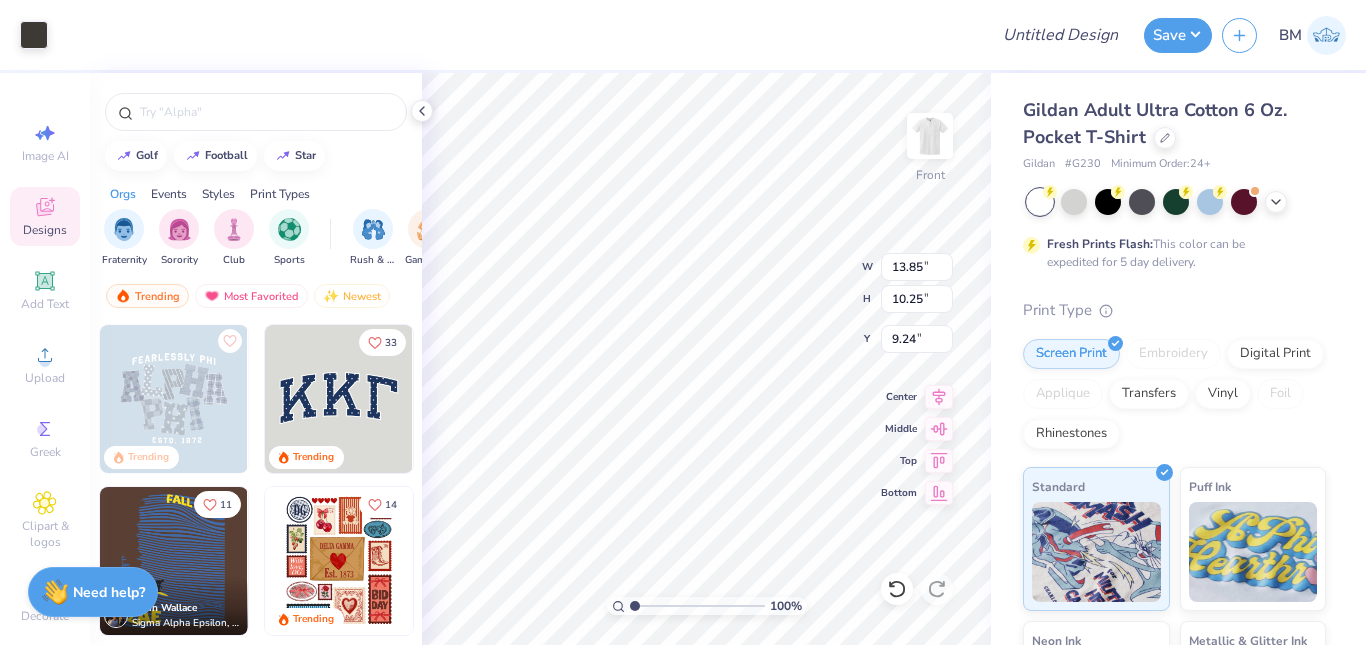 type on "5.07" 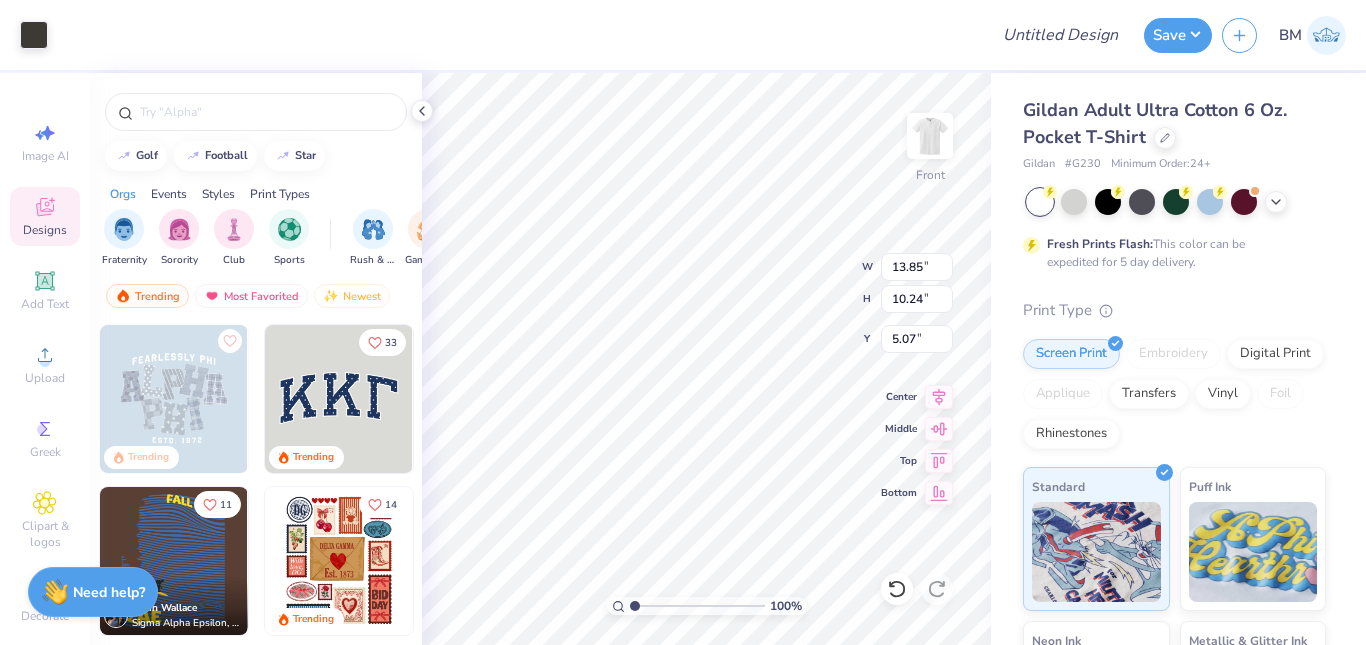 type on "10.24" 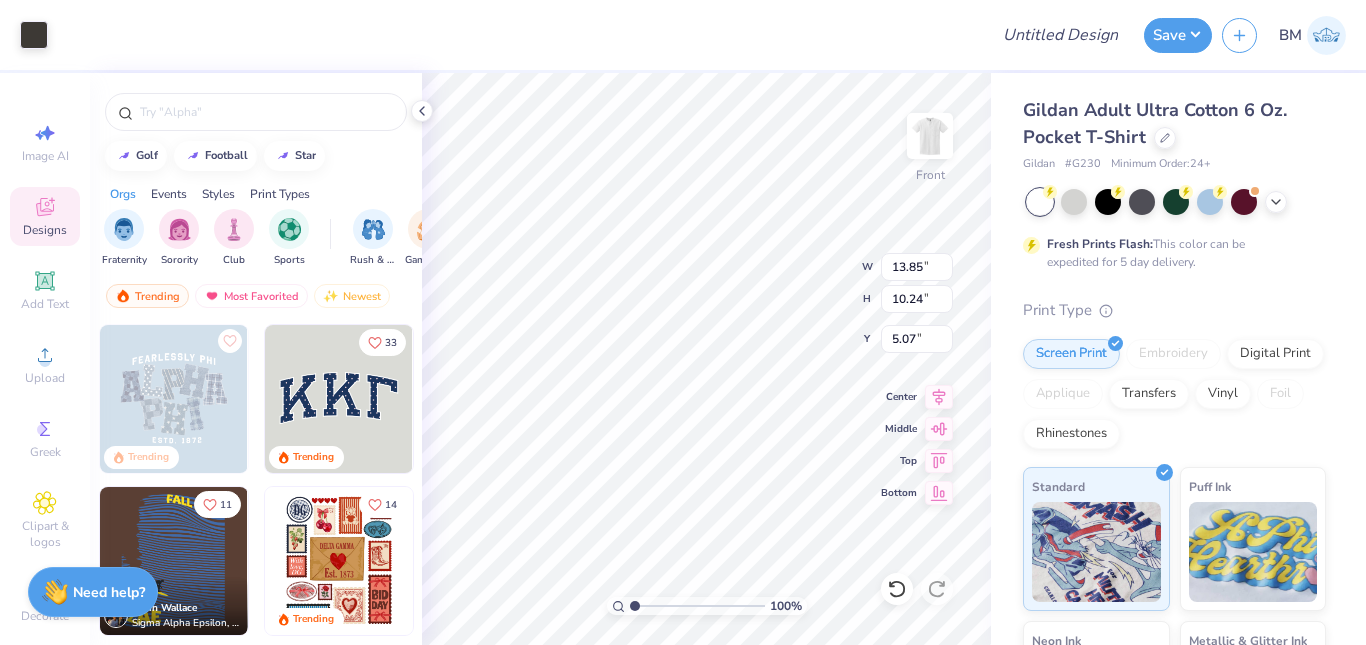type on "5.08" 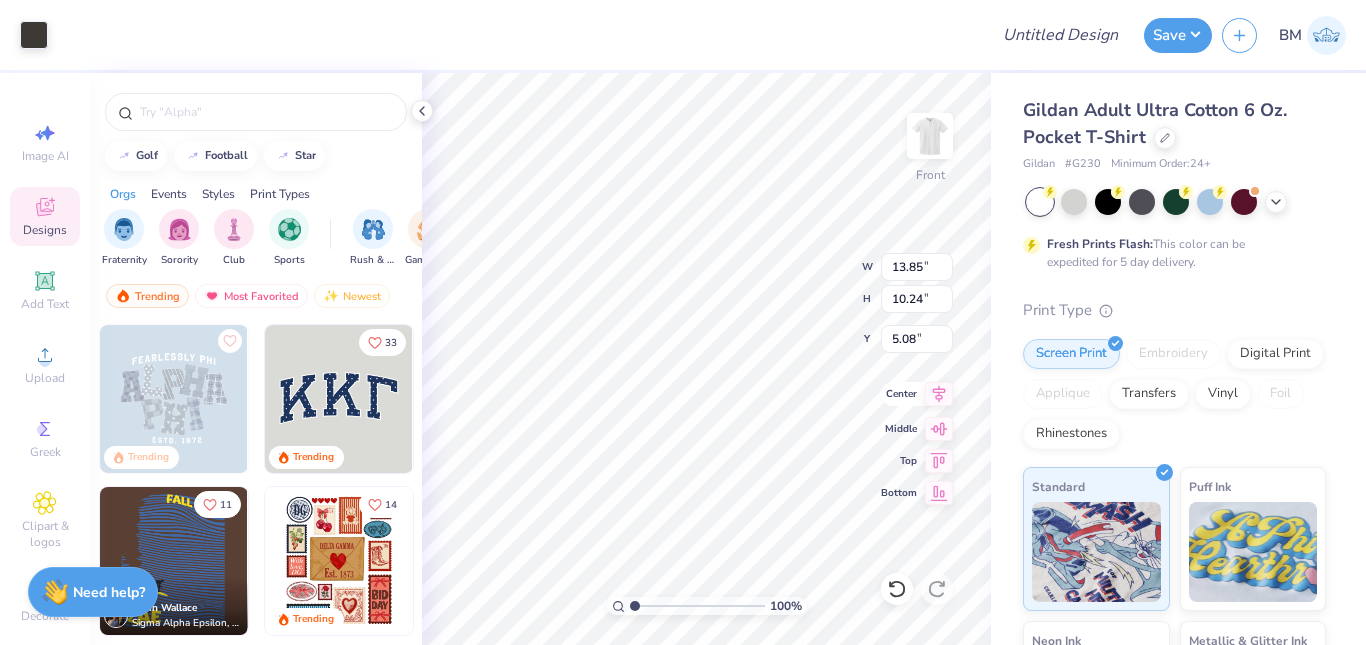 click 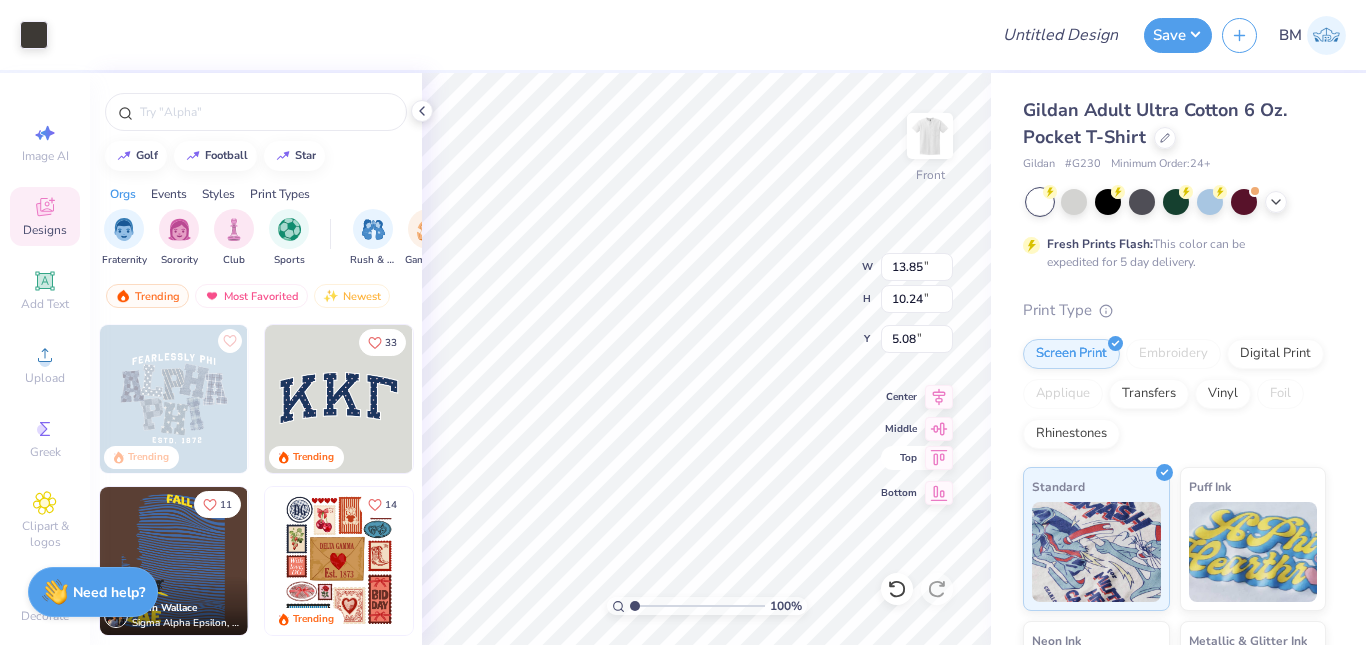 click on "100  % Front W 13.85 13.85 " H 10.24 10.24 " Y 5.08 5.08 " Center Middle Top Bottom" at bounding box center (706, 359) 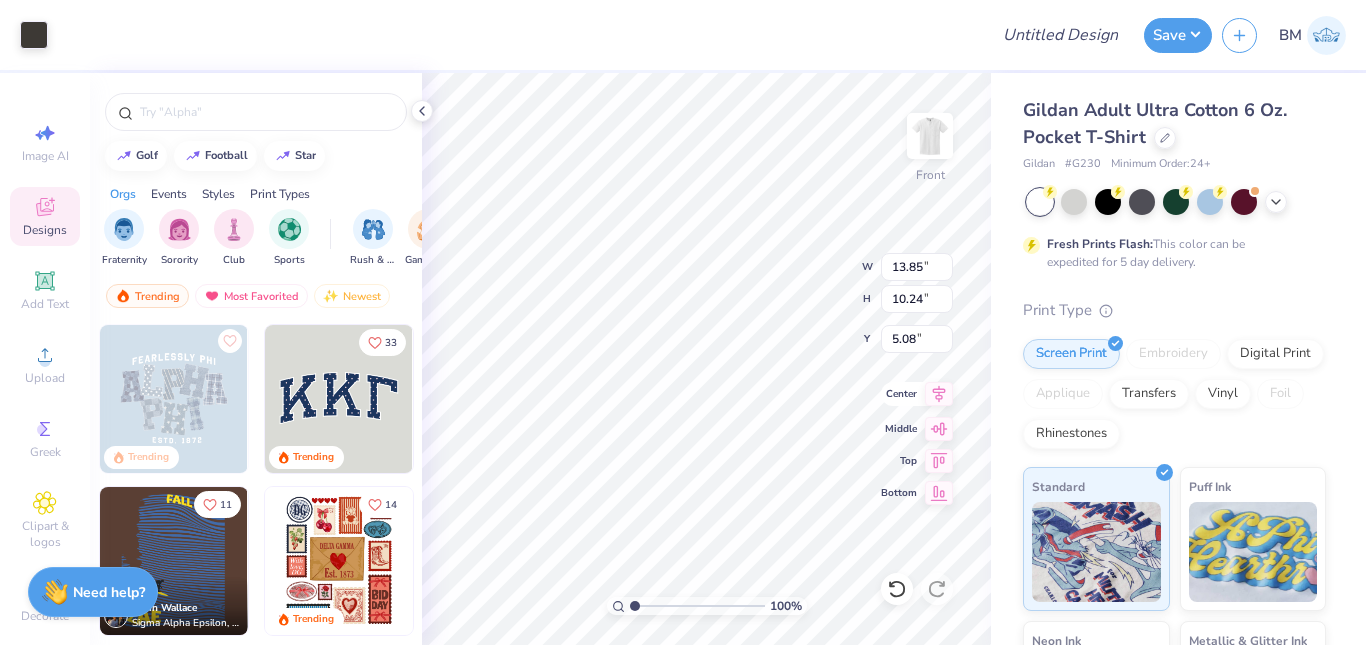 click 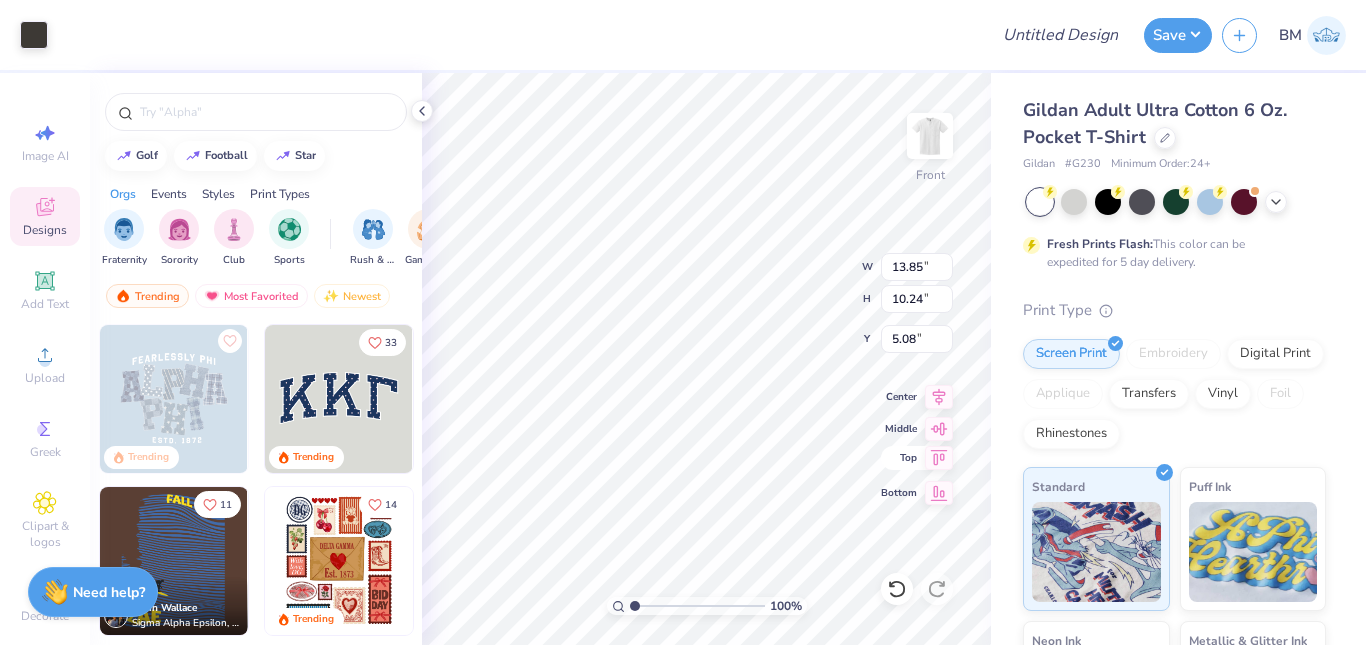 click 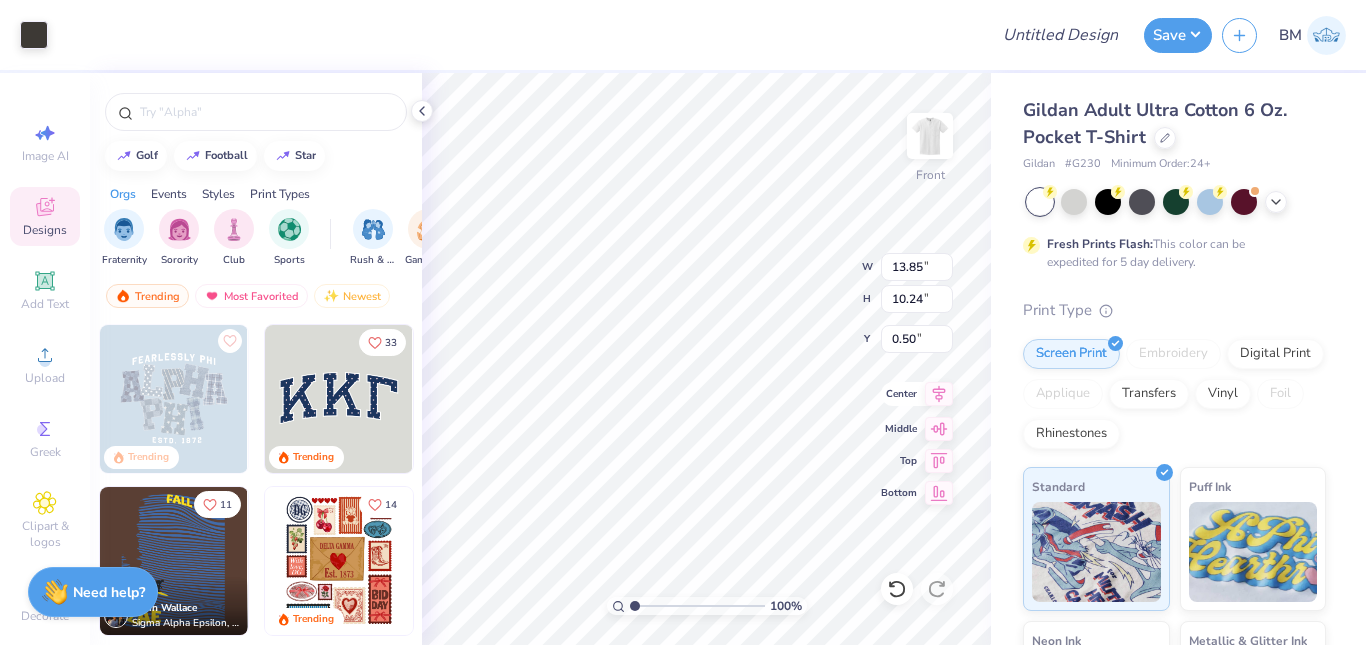 click 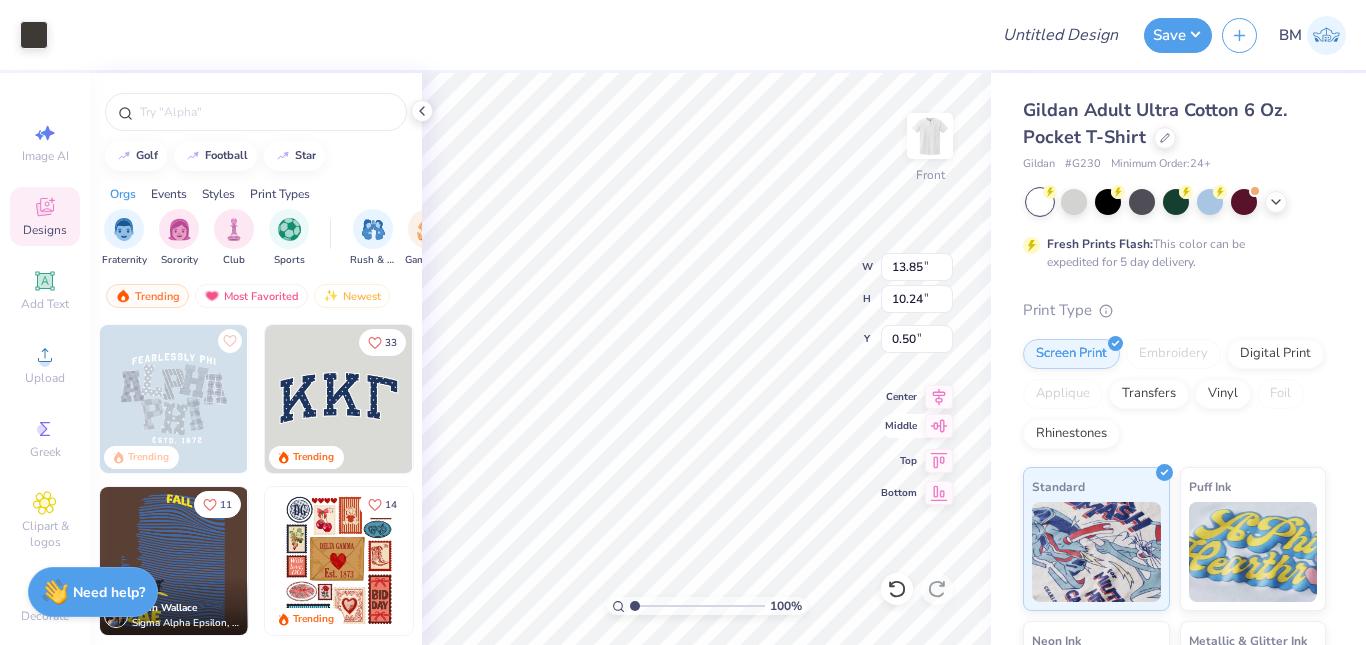 type on "3.28" 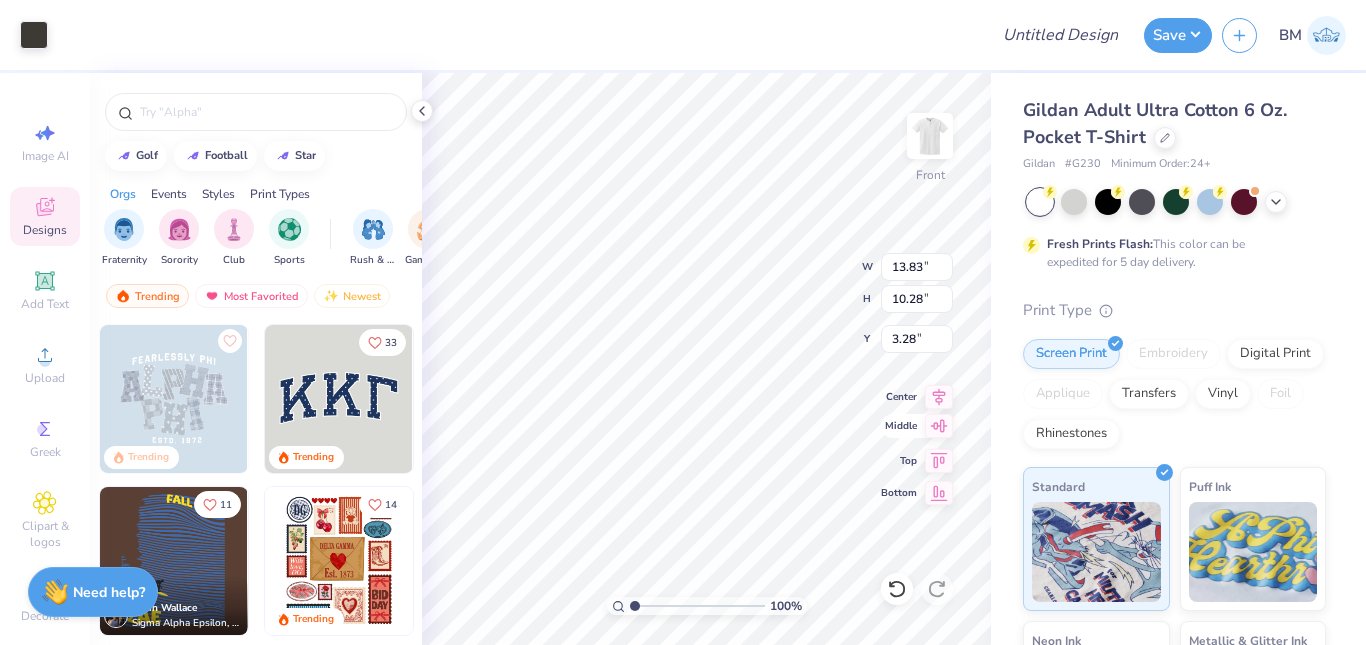 type on "13.83" 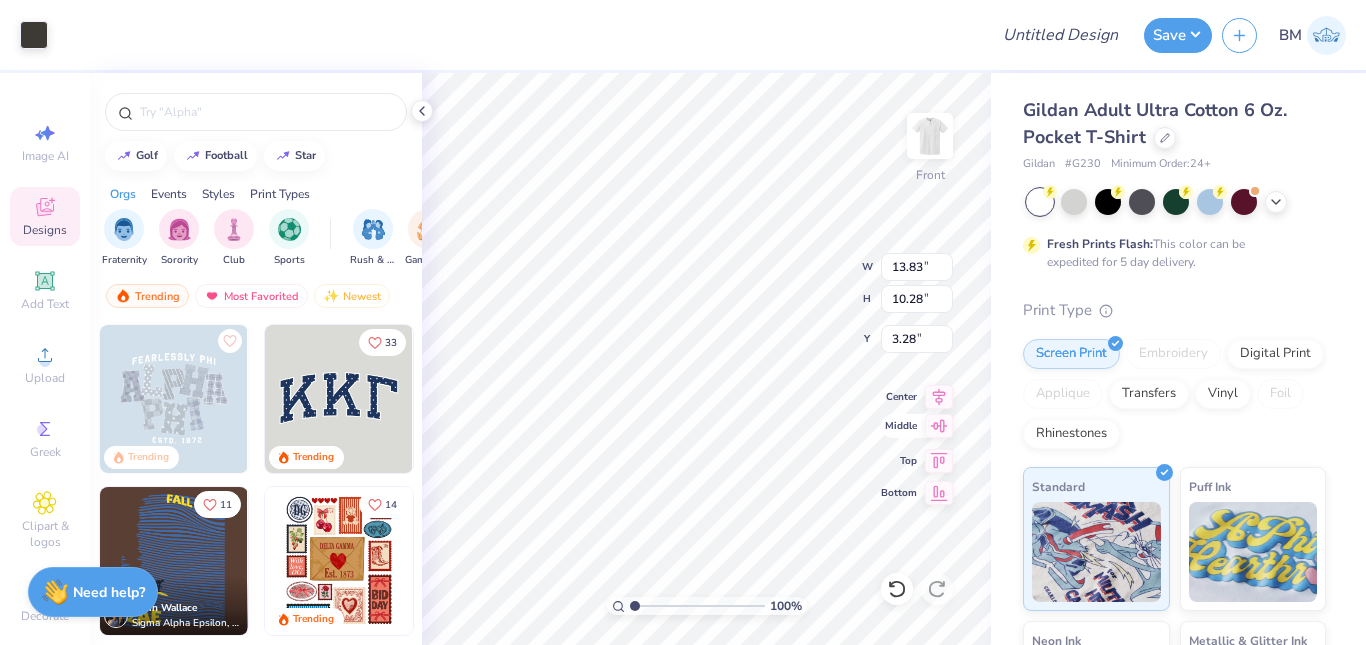 type on "10.28" 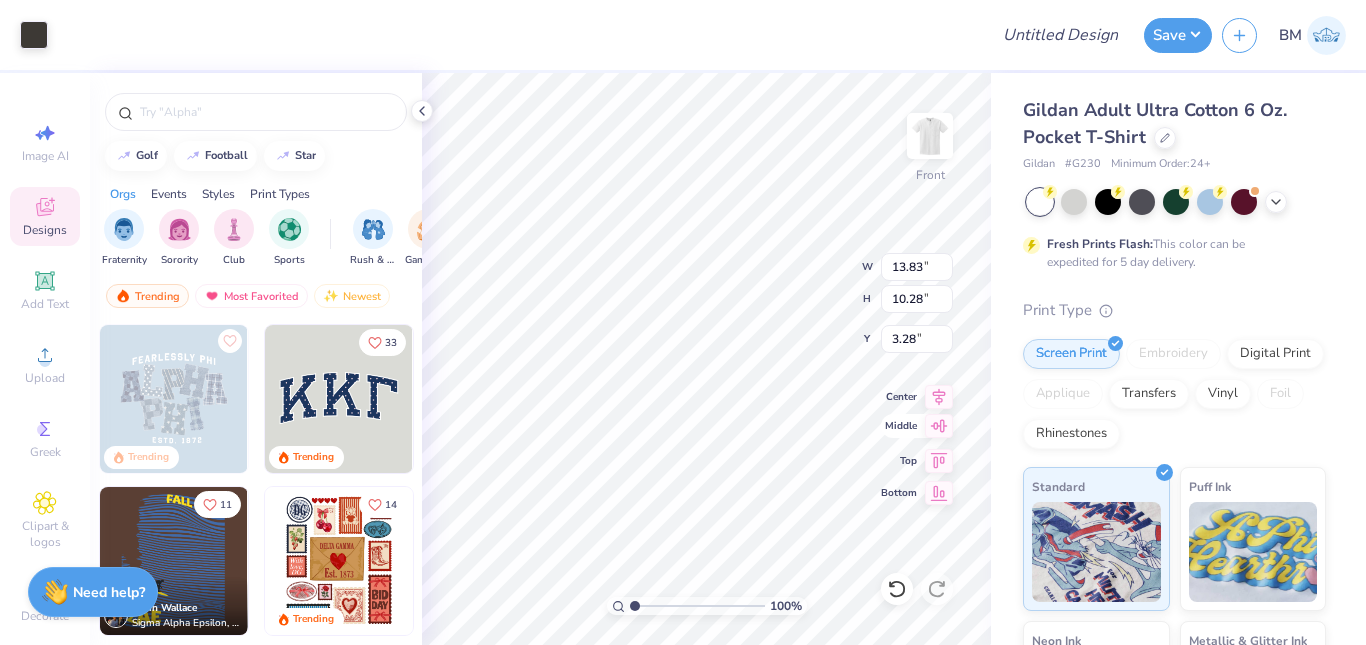 type on "3.24" 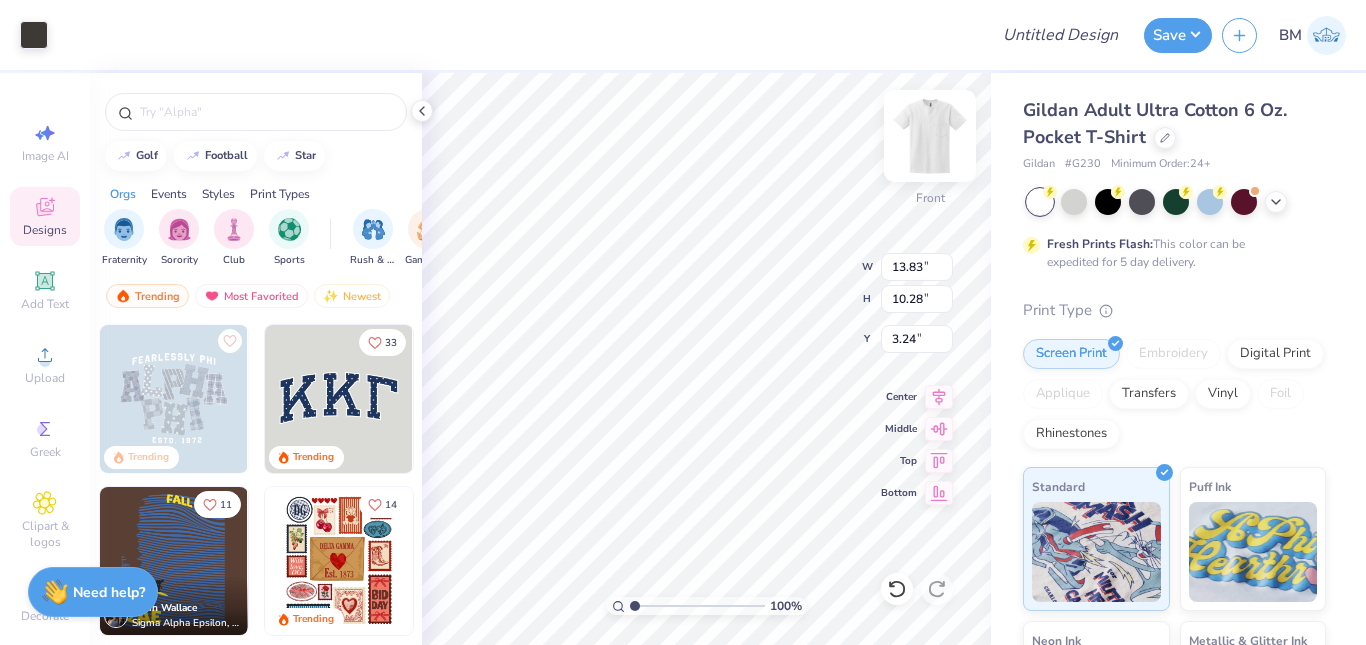 click at bounding box center [930, 136] 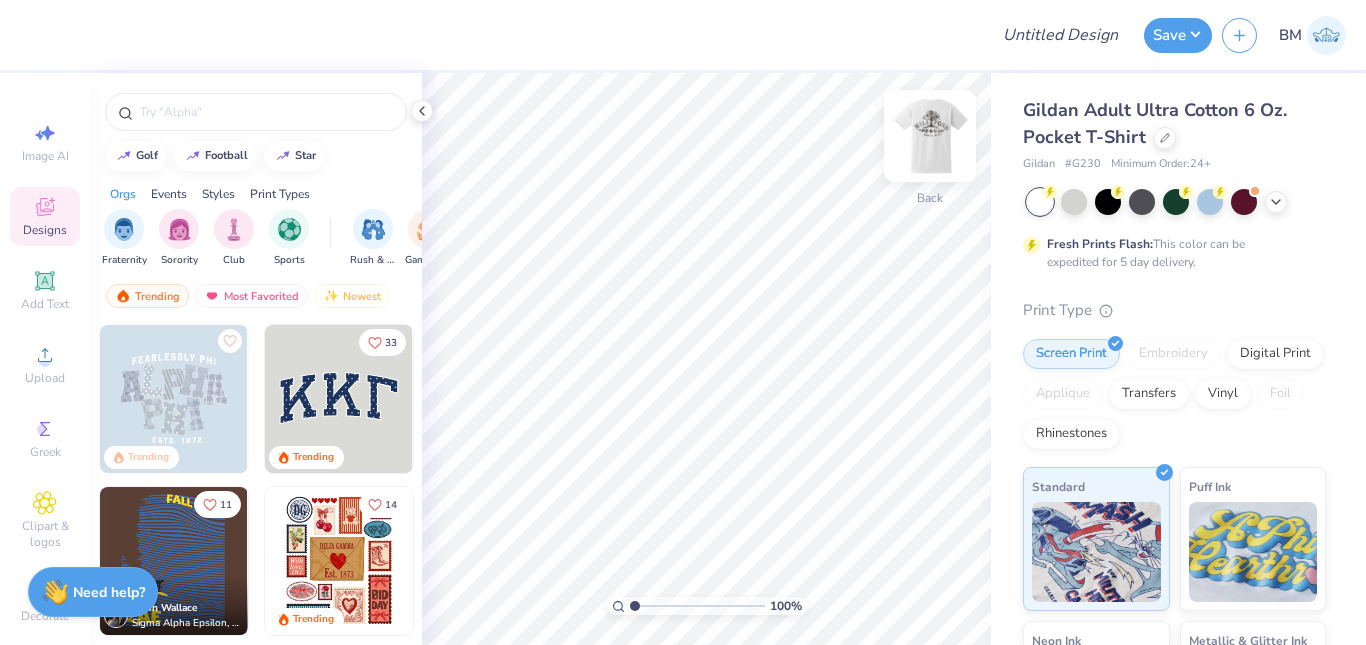 scroll, scrollTop: 0, scrollLeft: 0, axis: both 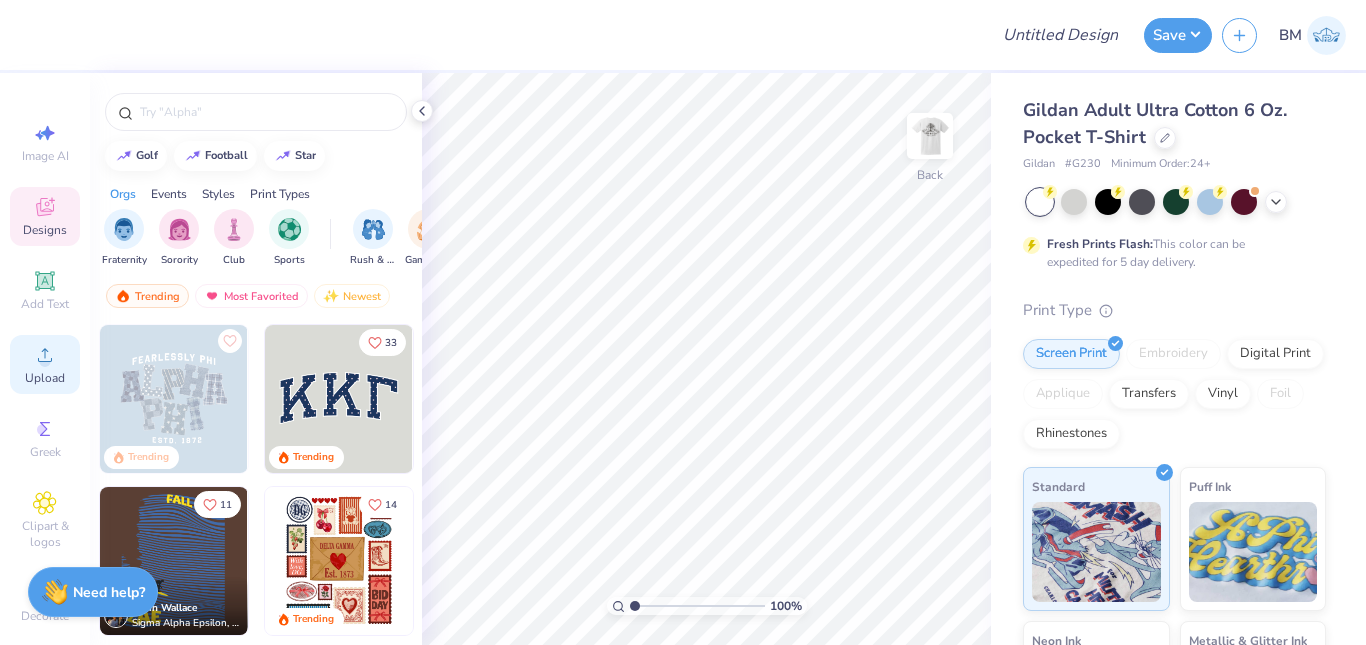 click on "Upload" at bounding box center (45, 364) 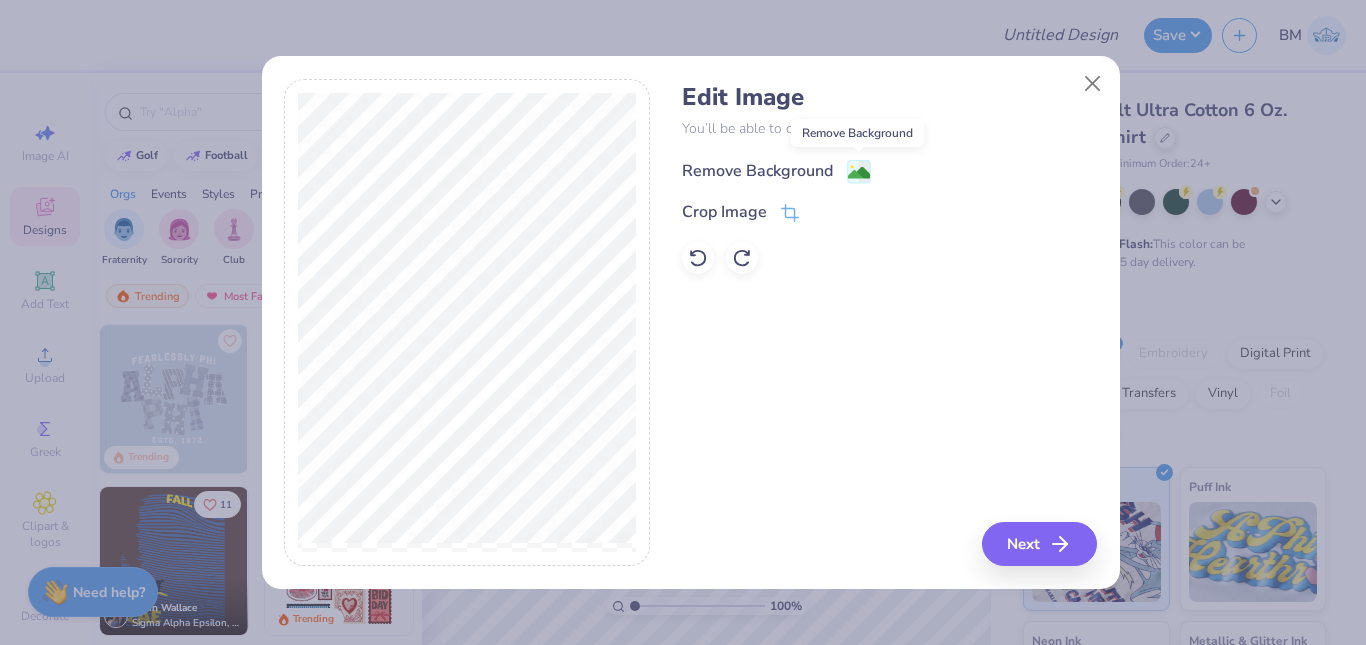click 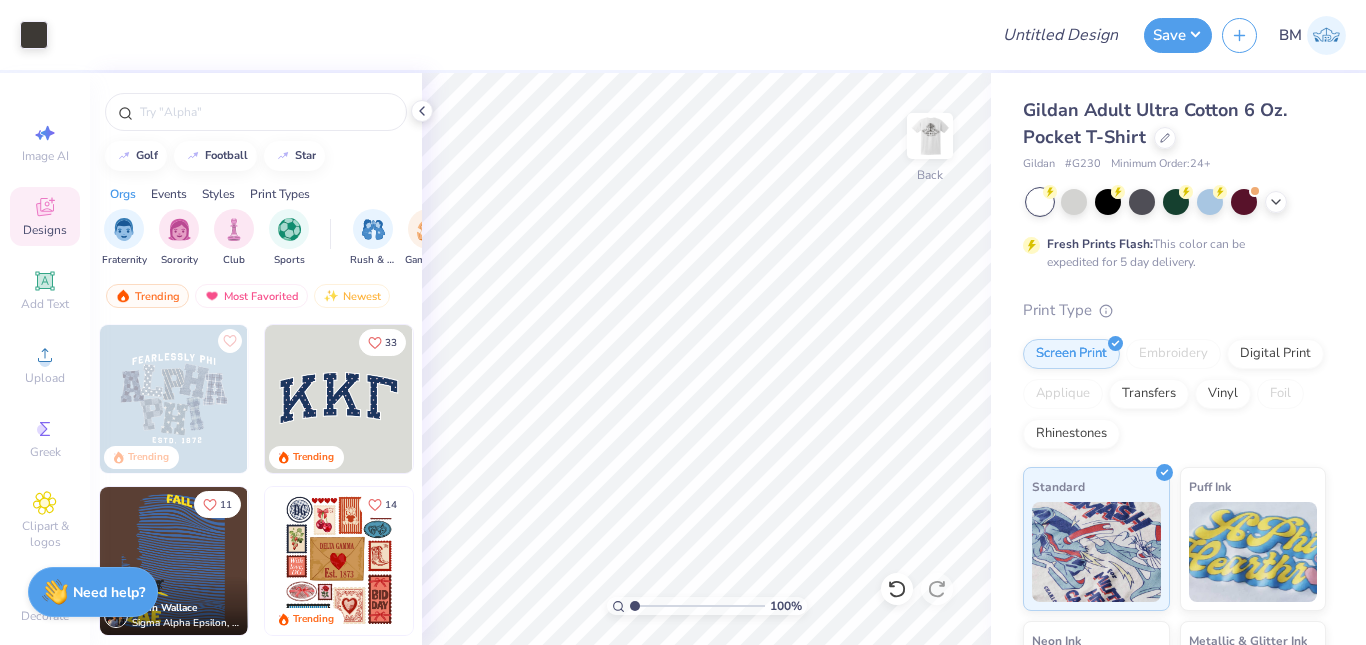 scroll, scrollTop: 0, scrollLeft: 0, axis: both 